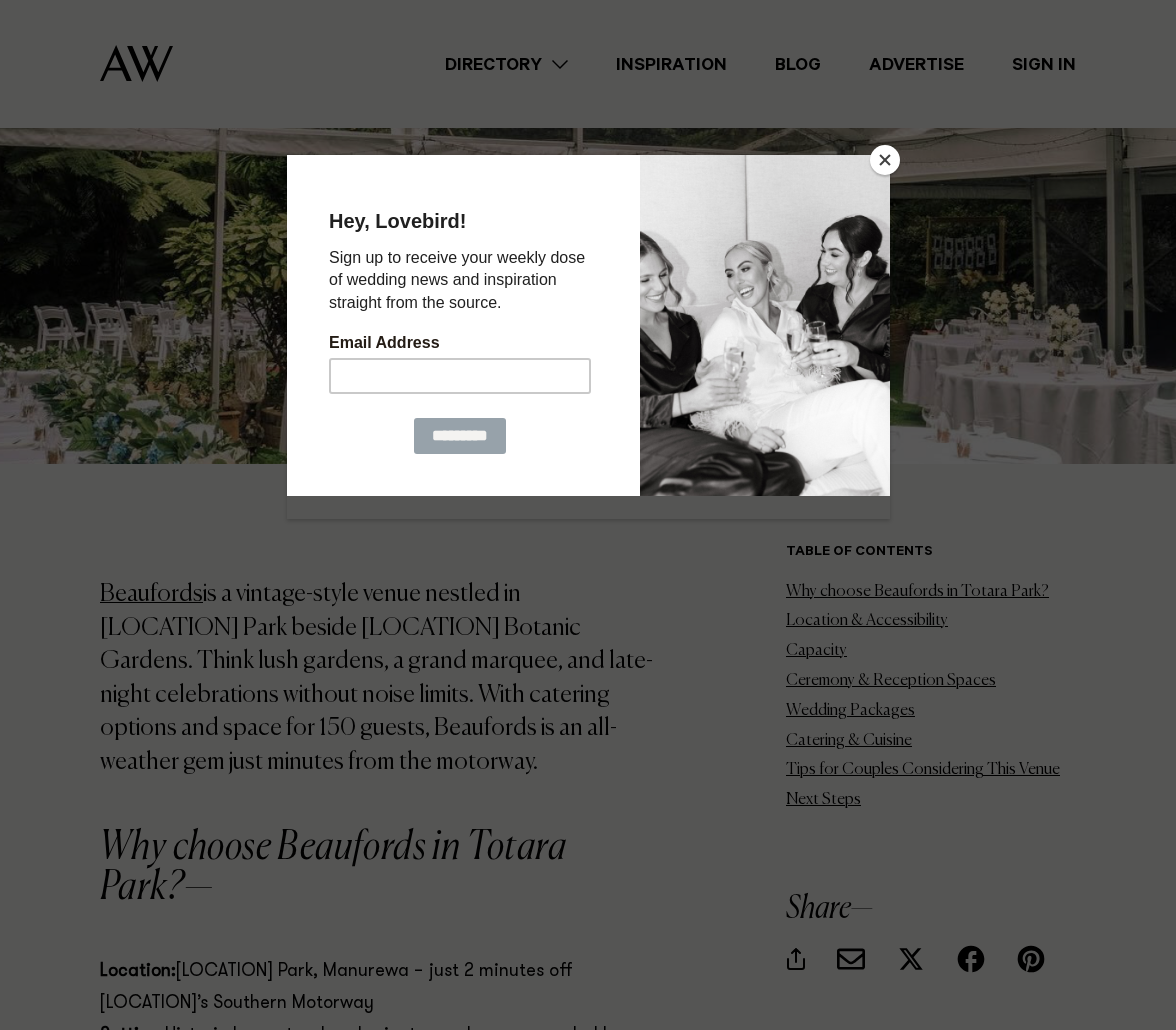 scroll, scrollTop: 600, scrollLeft: 0, axis: vertical 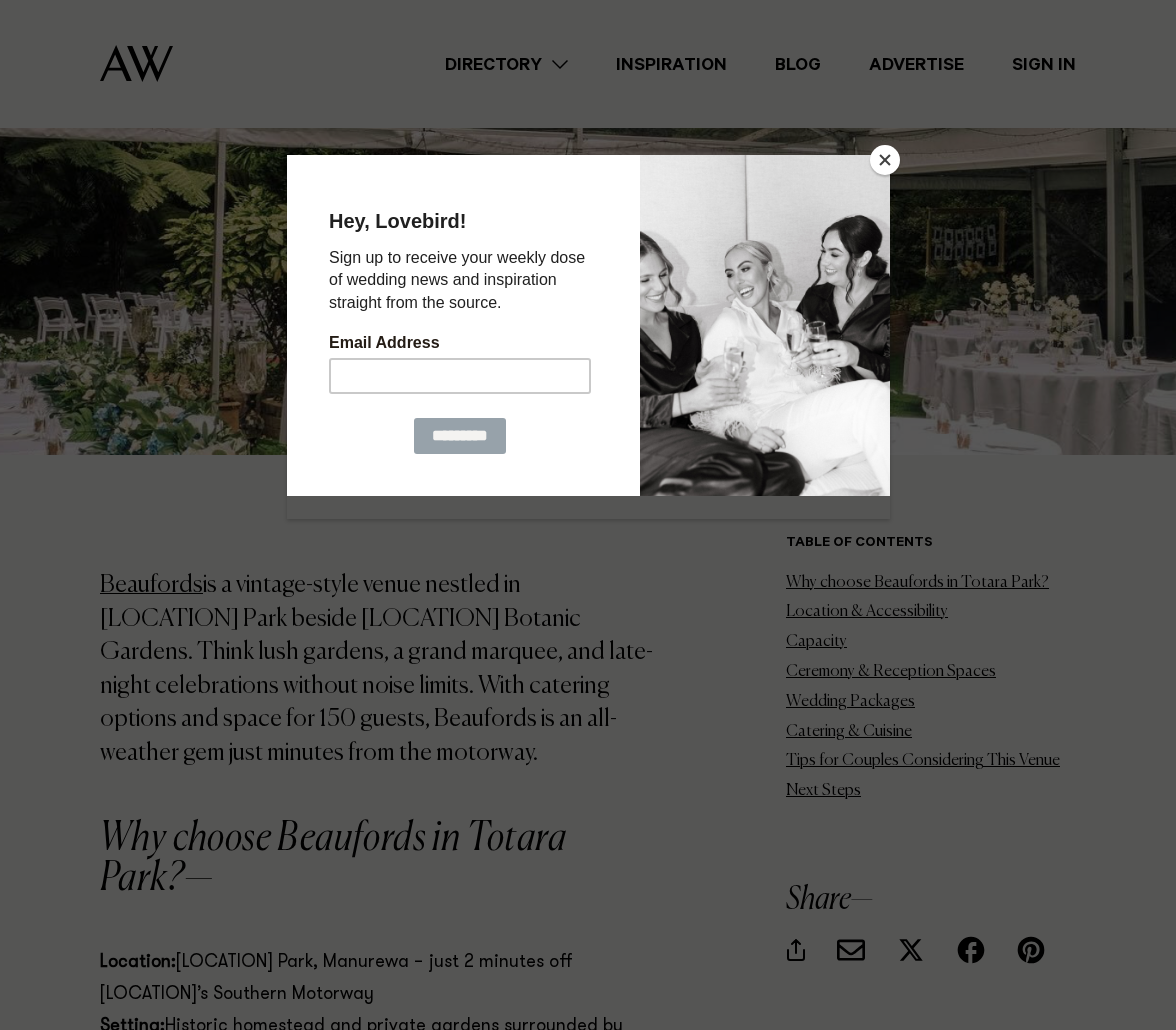 click at bounding box center [885, 160] 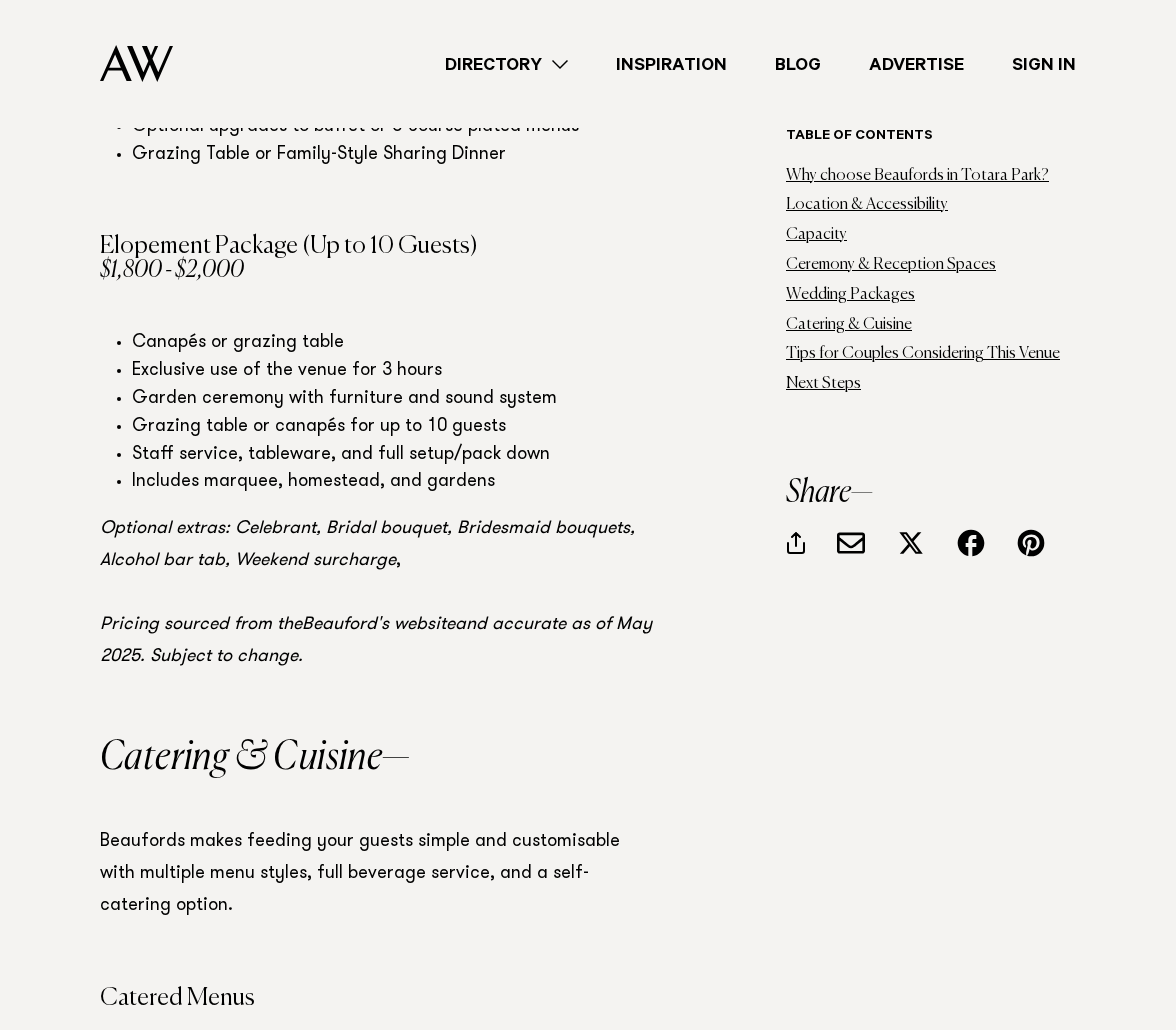 scroll, scrollTop: 5500, scrollLeft: 0, axis: vertical 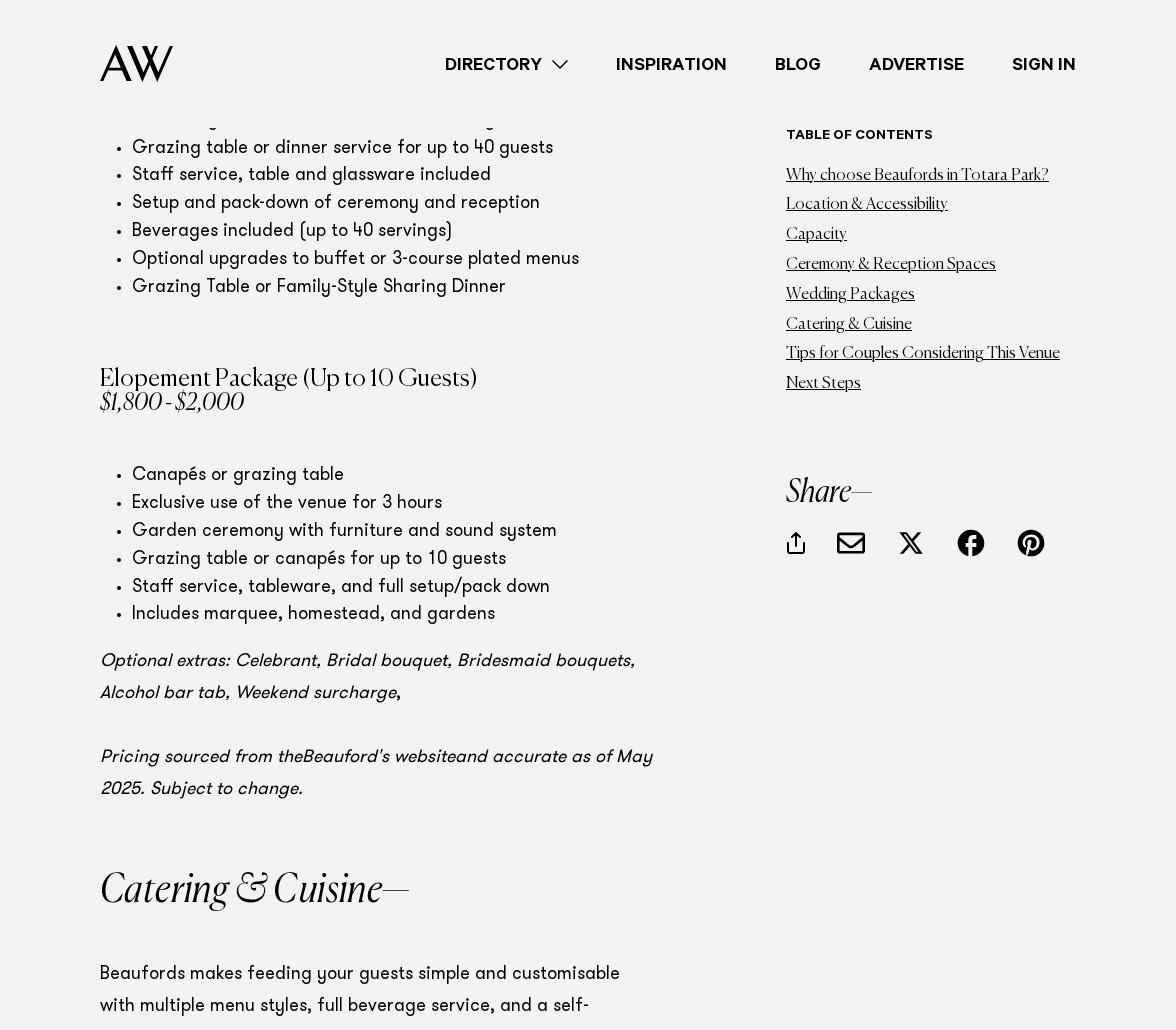 click on "Directory" at bounding box center (506, 64) 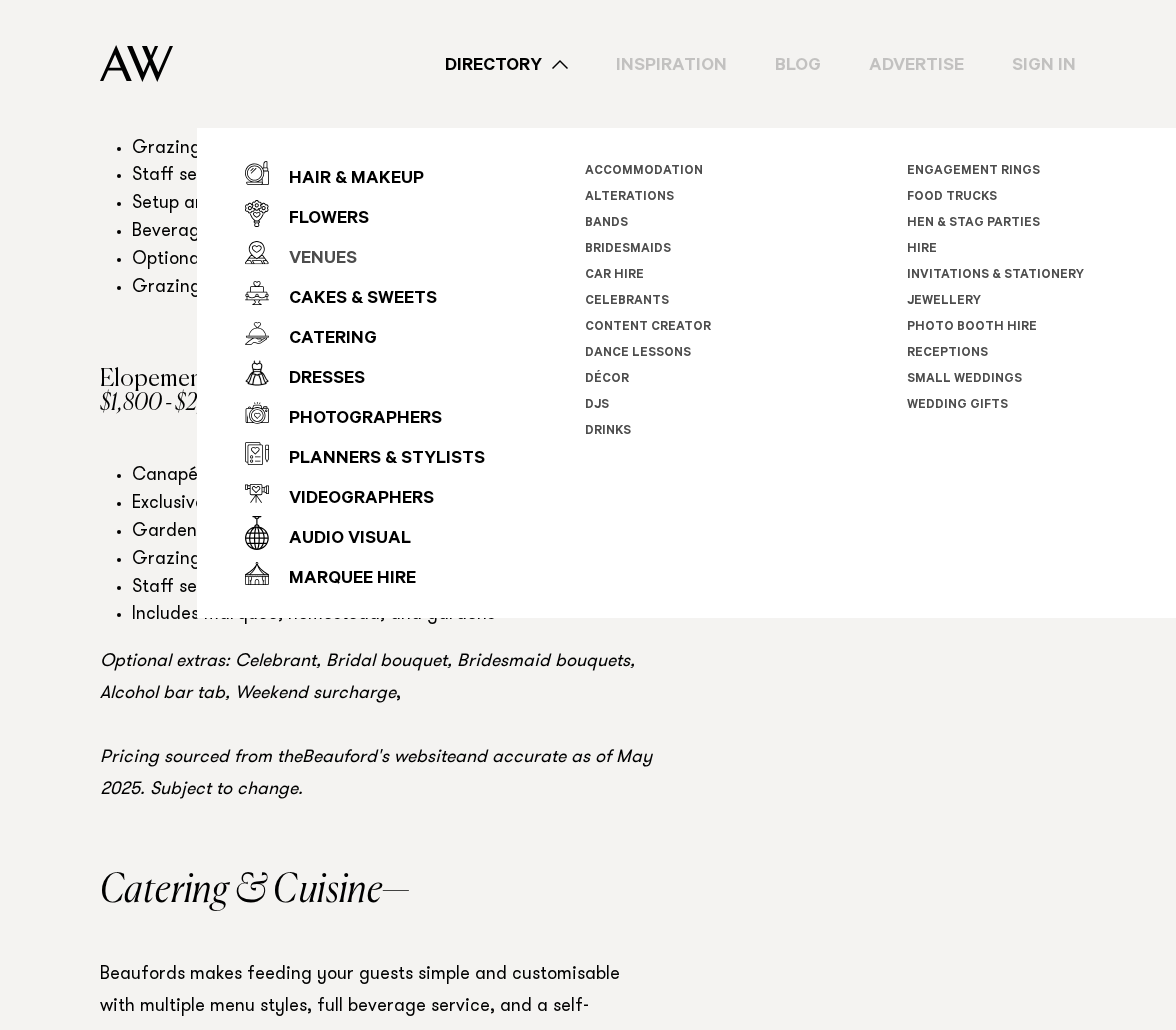 click on "Venues" at bounding box center [313, 260] 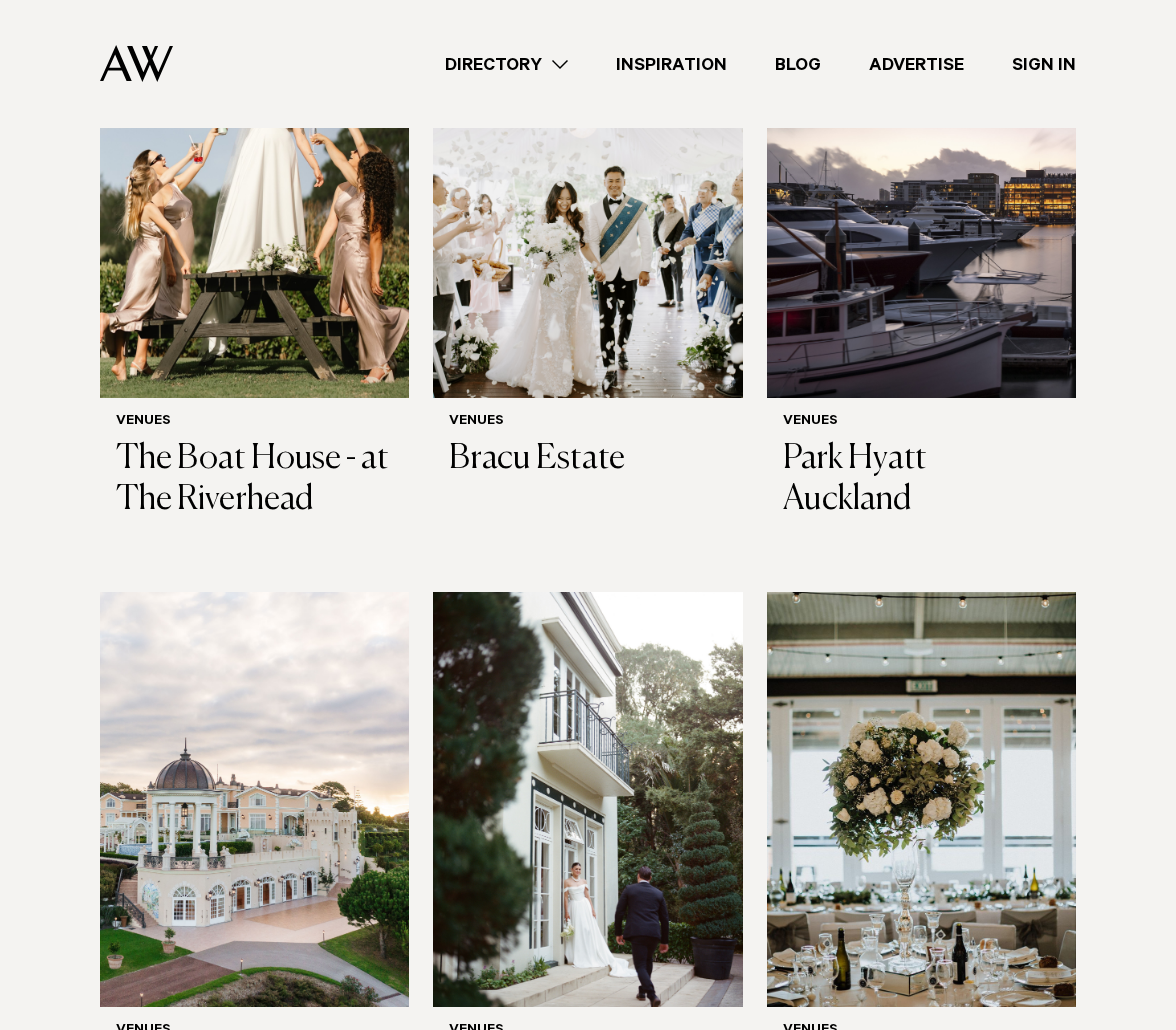 scroll, scrollTop: 3400, scrollLeft: 0, axis: vertical 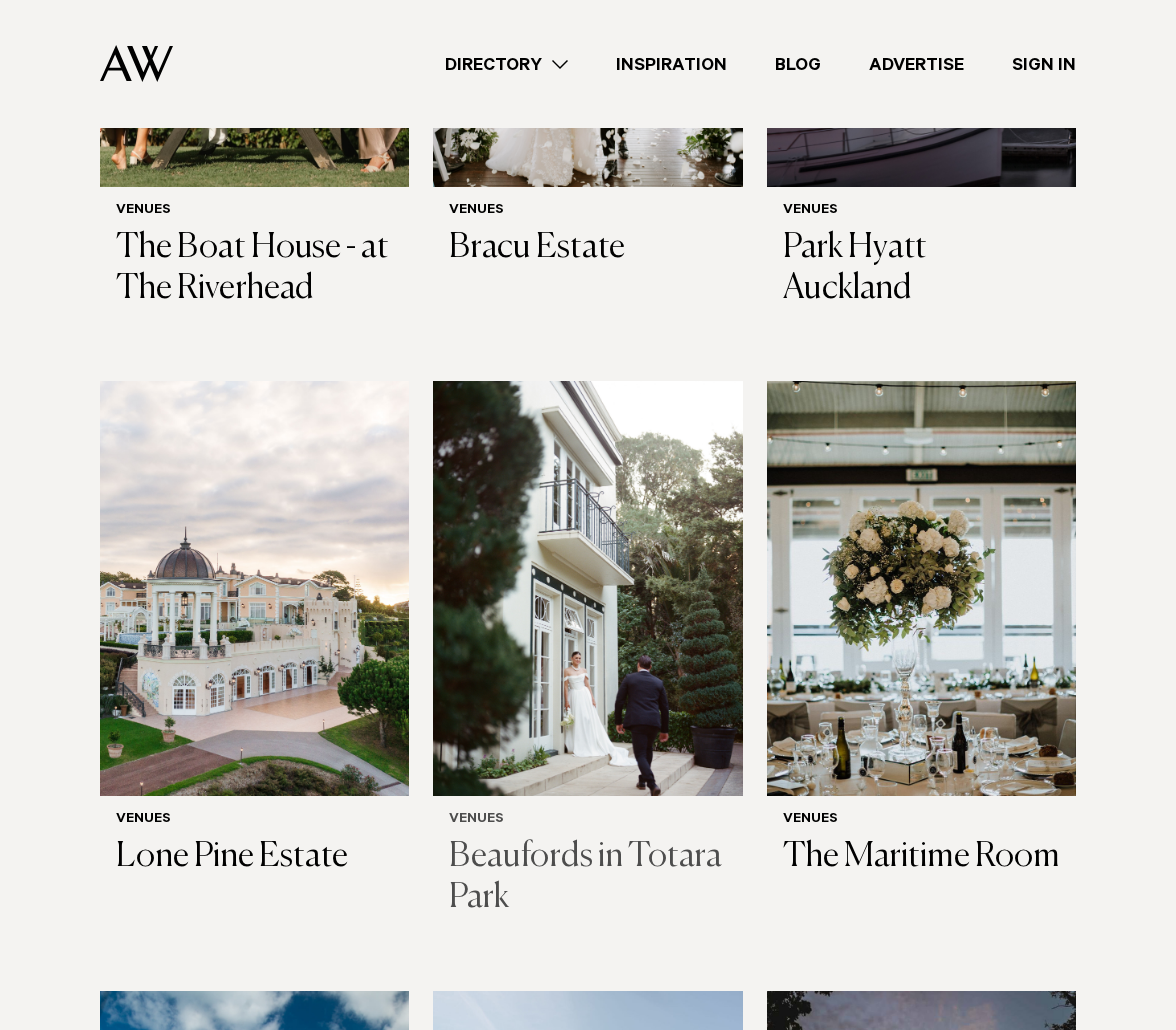 click at bounding box center [587, 588] 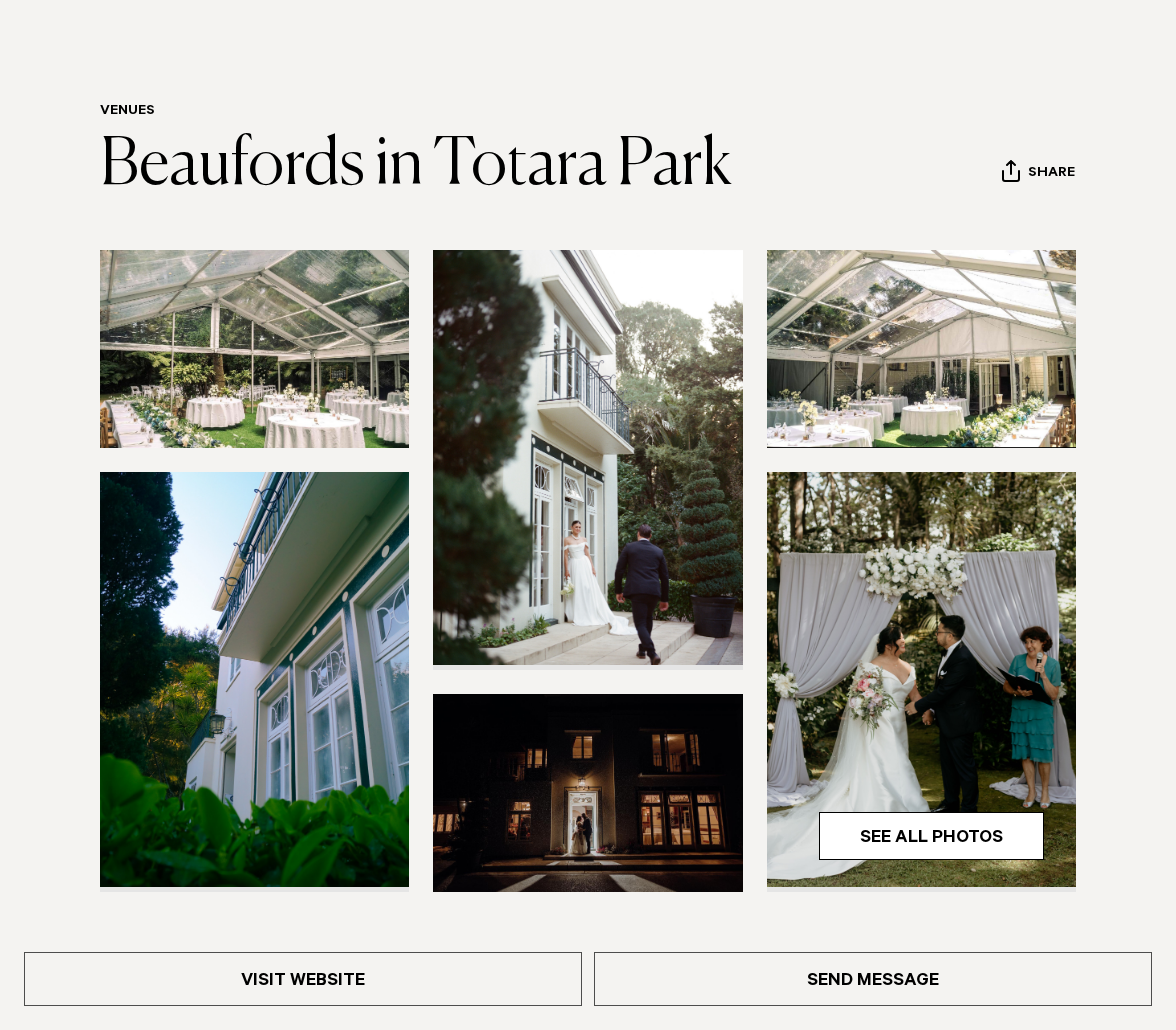 scroll, scrollTop: 300, scrollLeft: 0, axis: vertical 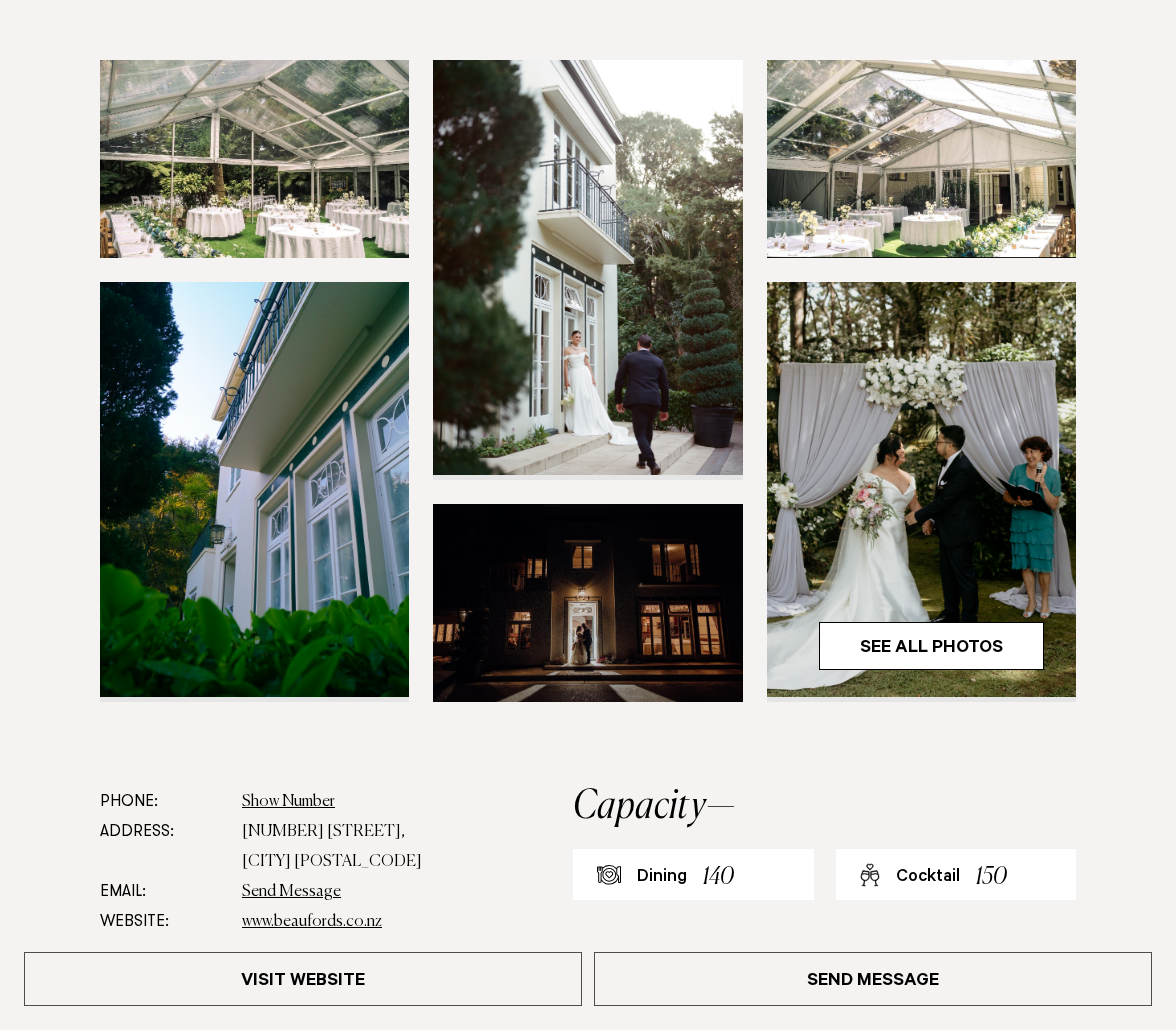 click at bounding box center (587, 267) 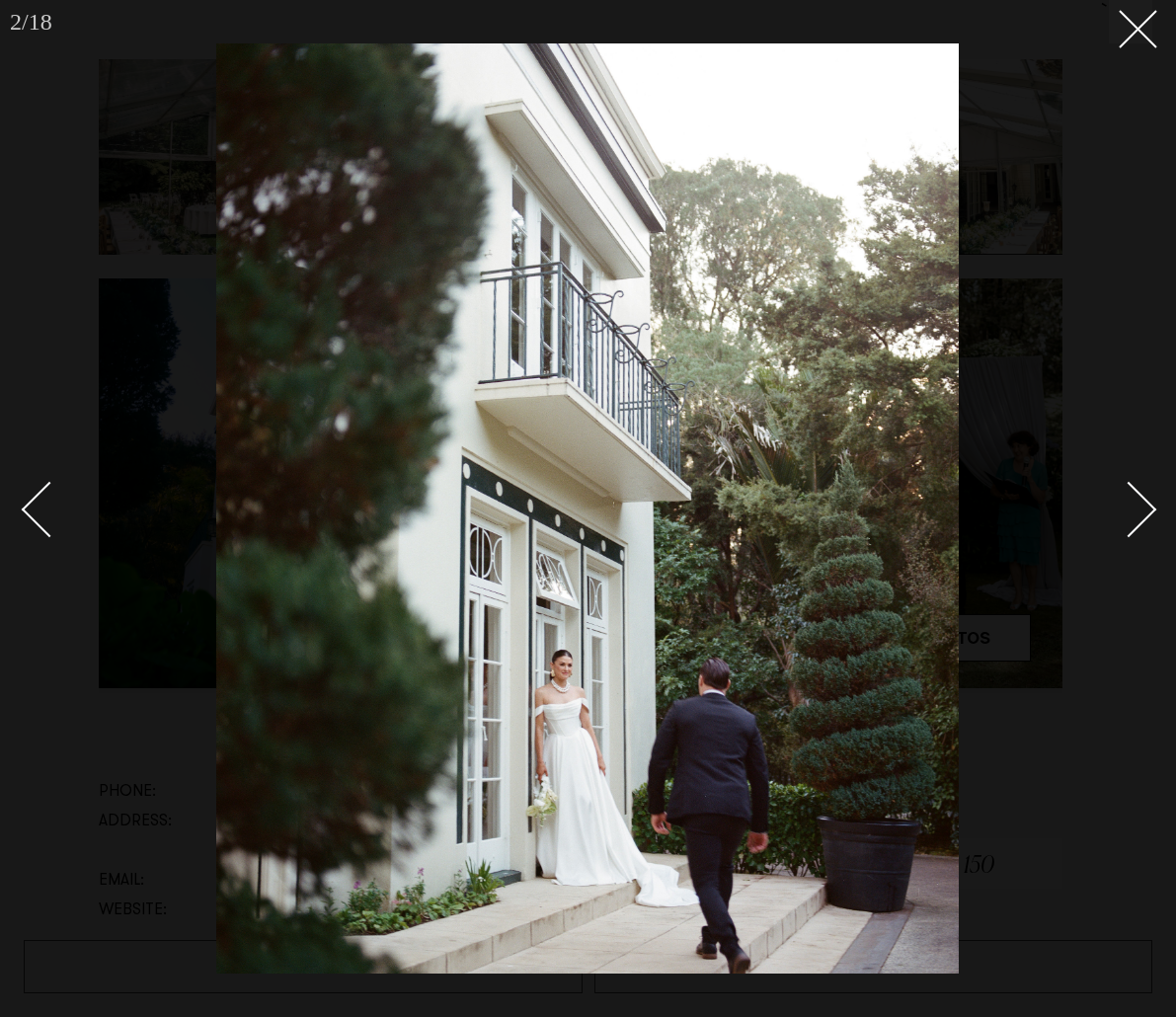 click at bounding box center [1118, 508] 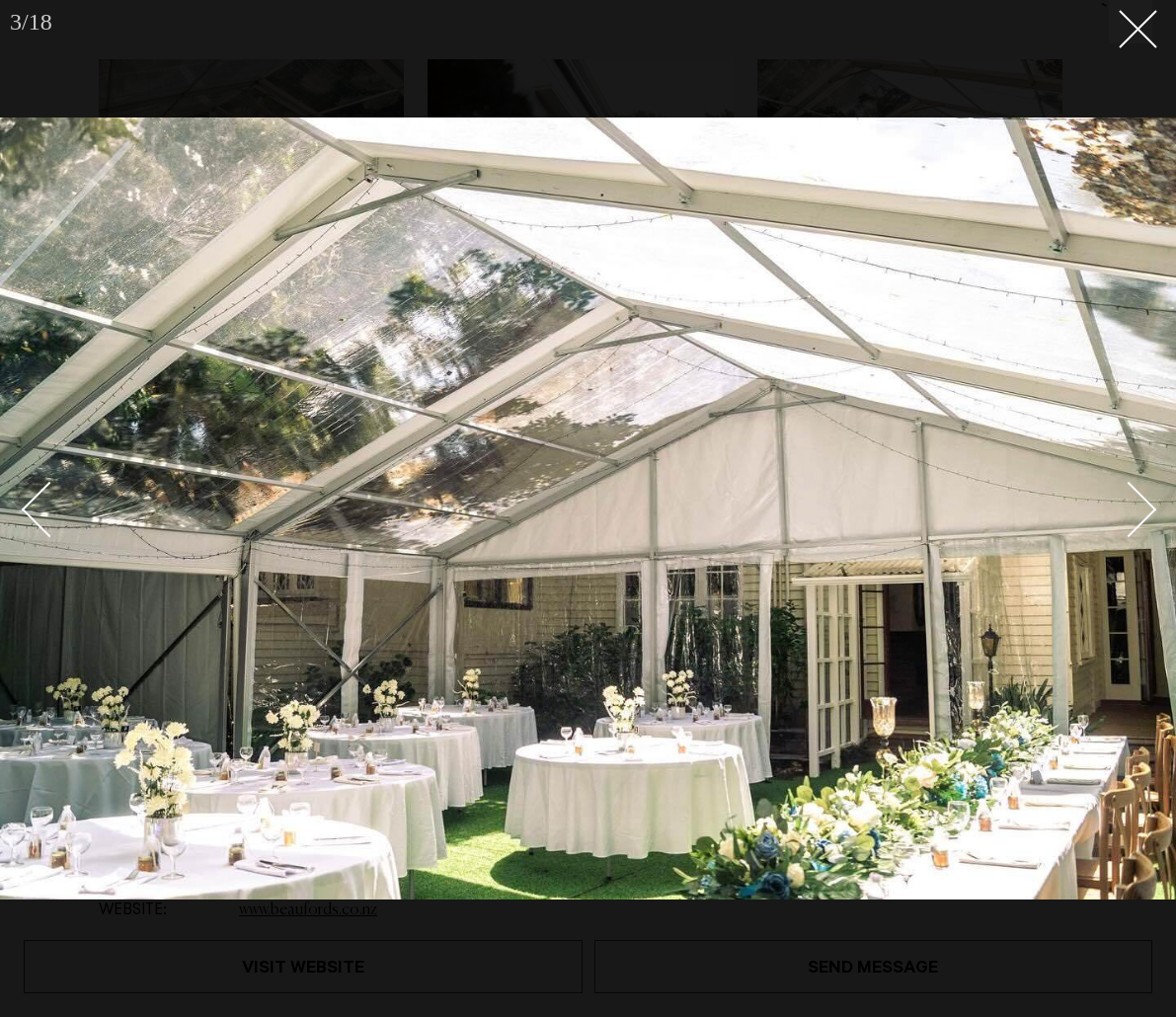 click at bounding box center [1118, 508] 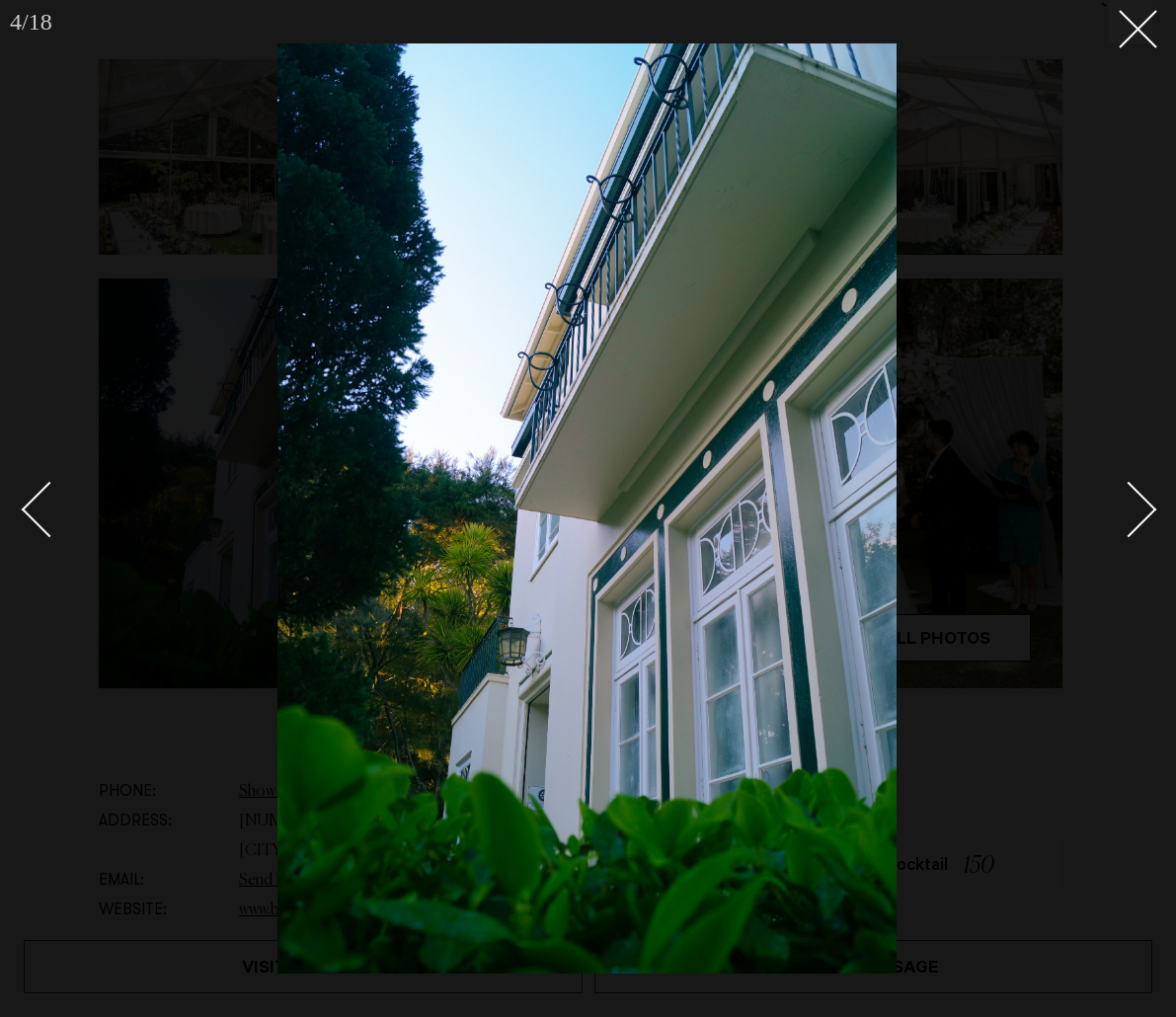 click at bounding box center [1118, 508] 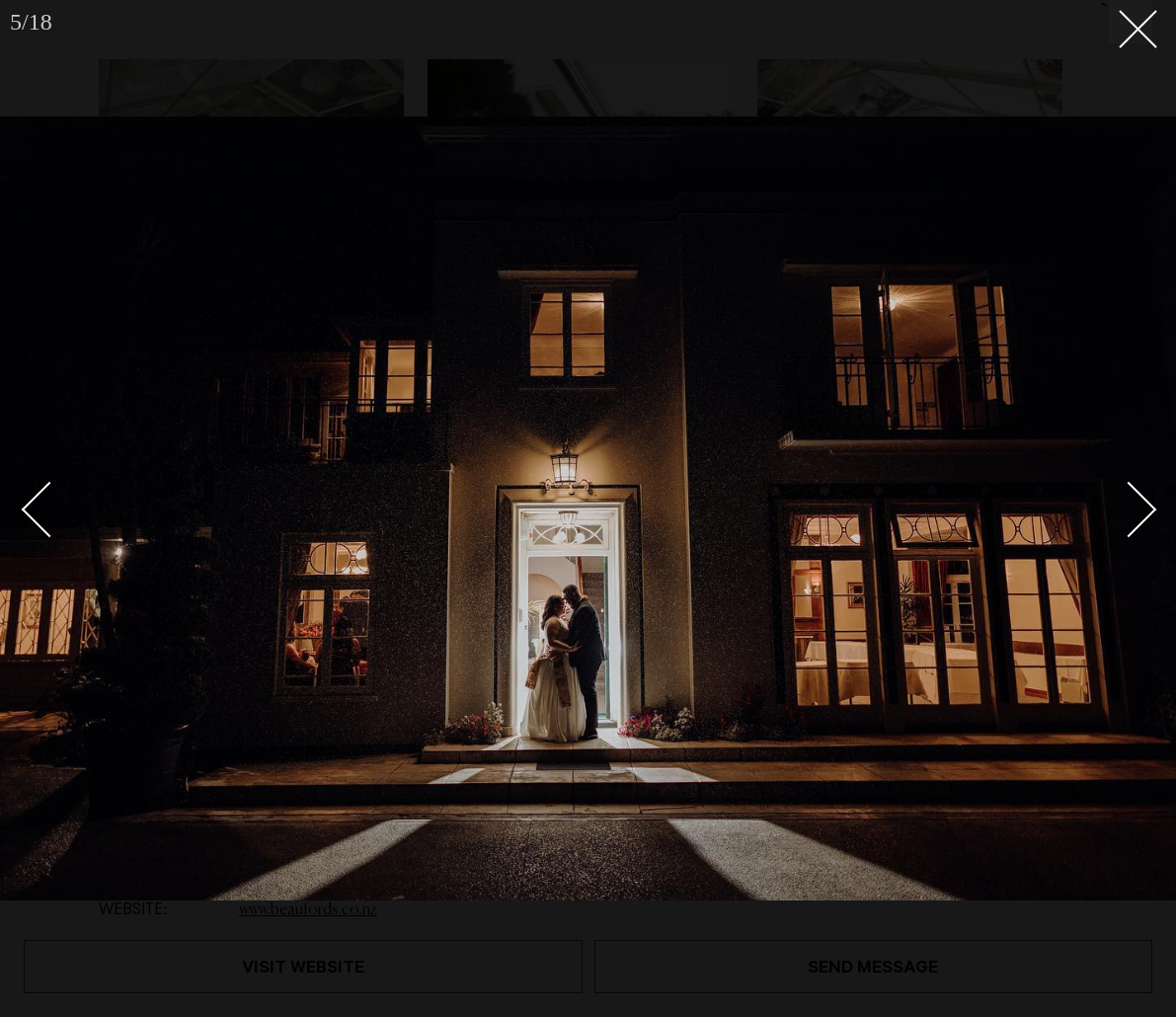 click at bounding box center (1118, 508) 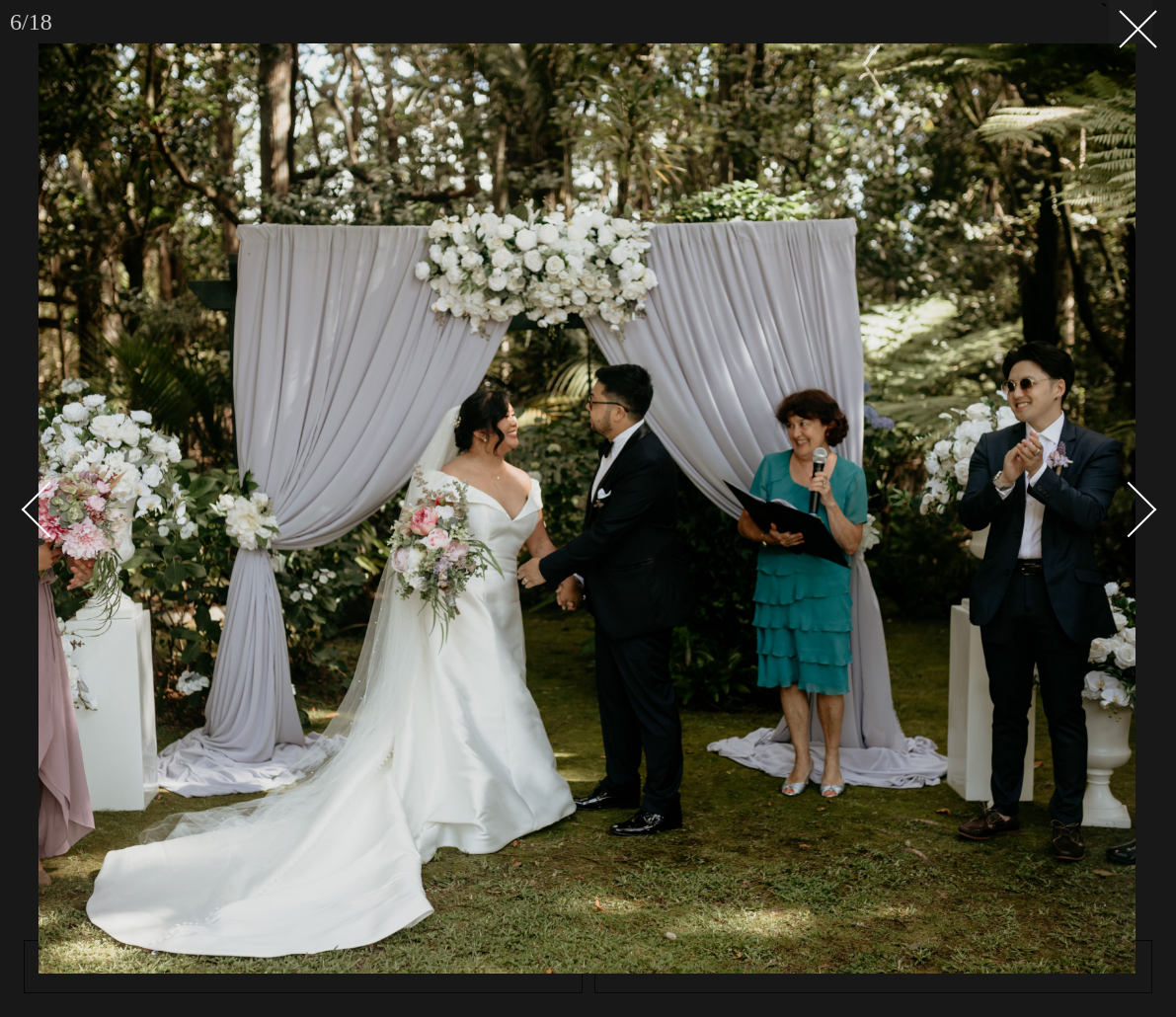 click at bounding box center (1118, 508) 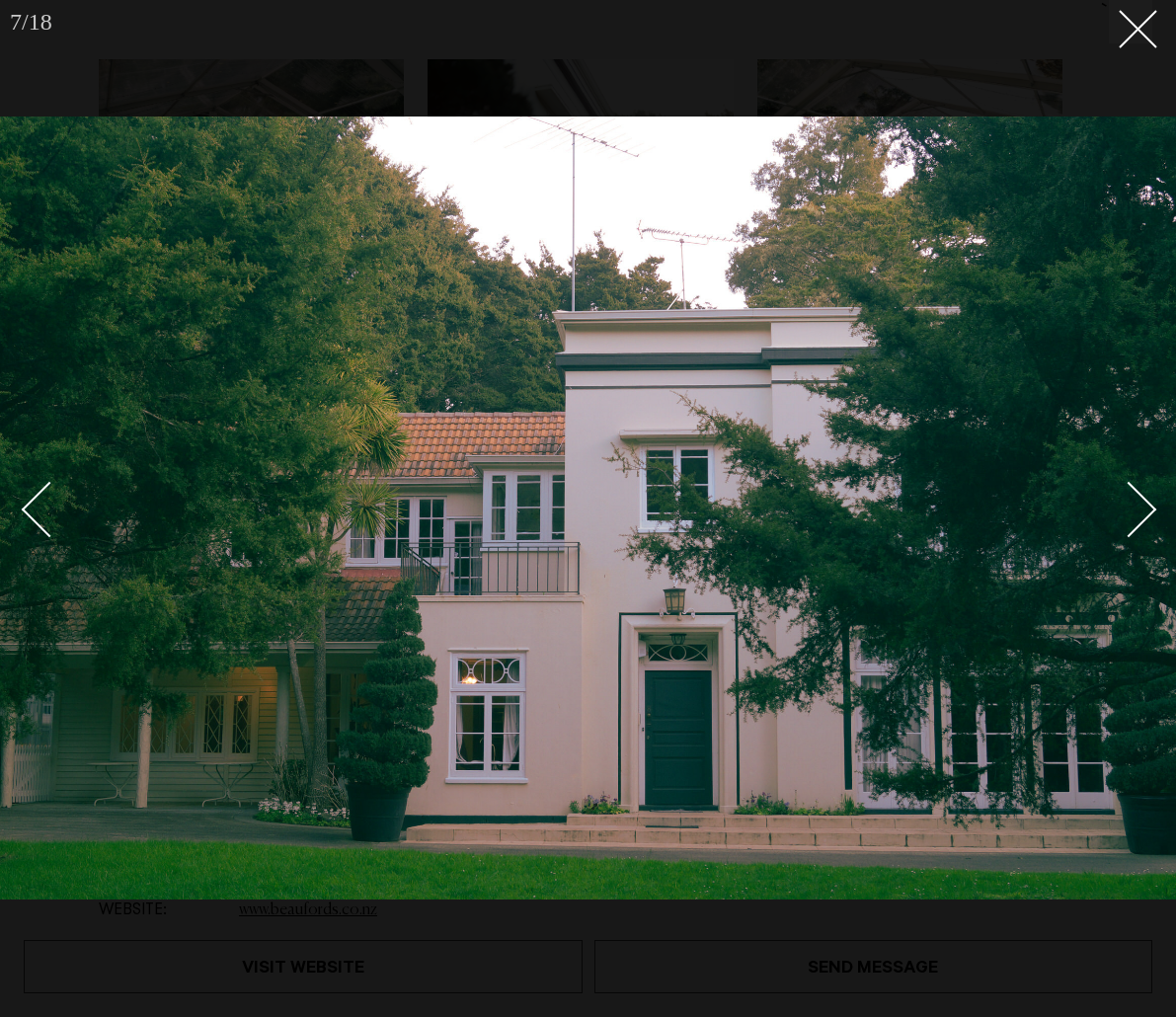 click at bounding box center (1118, 508) 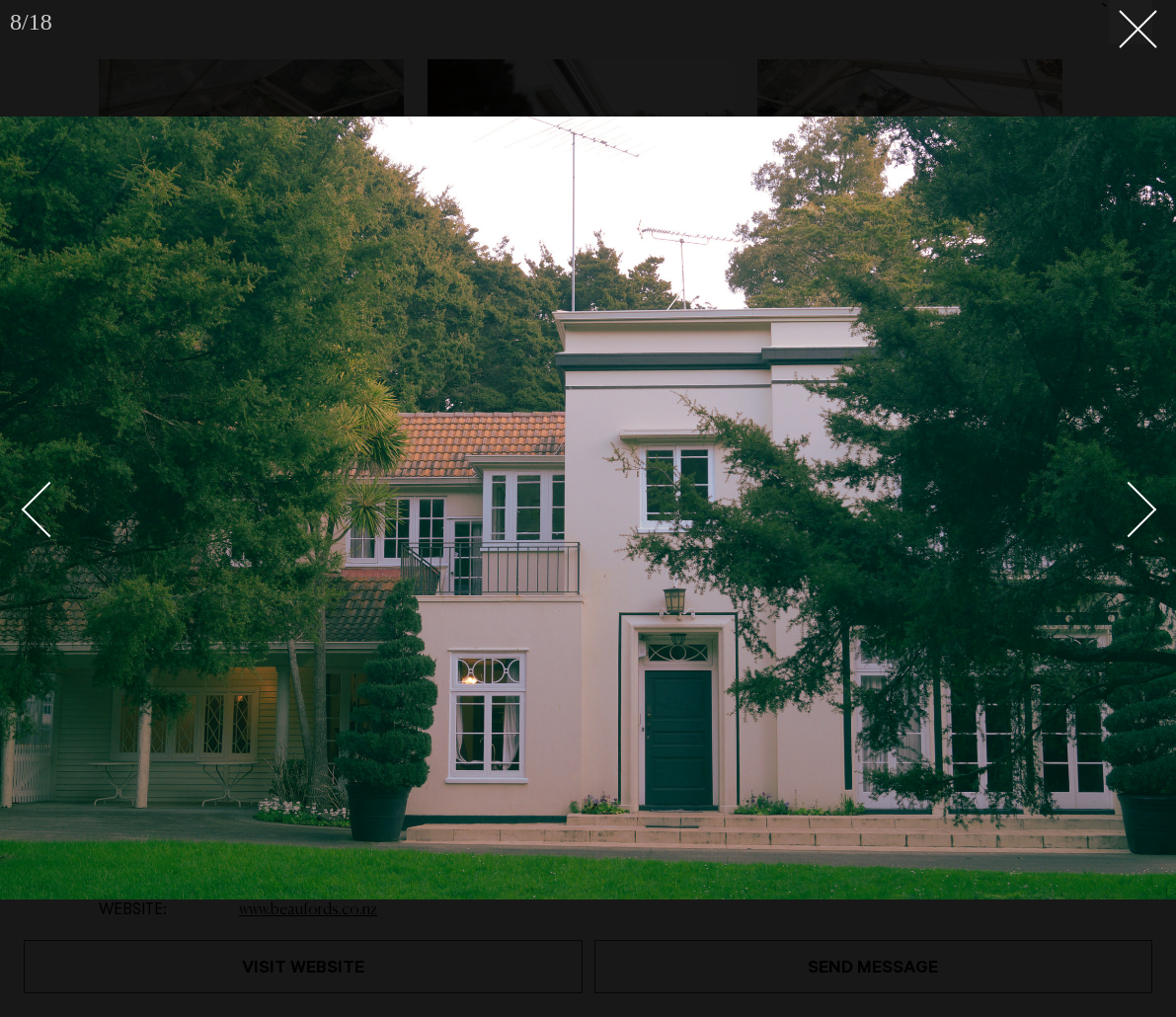 click at bounding box center [1118, 508] 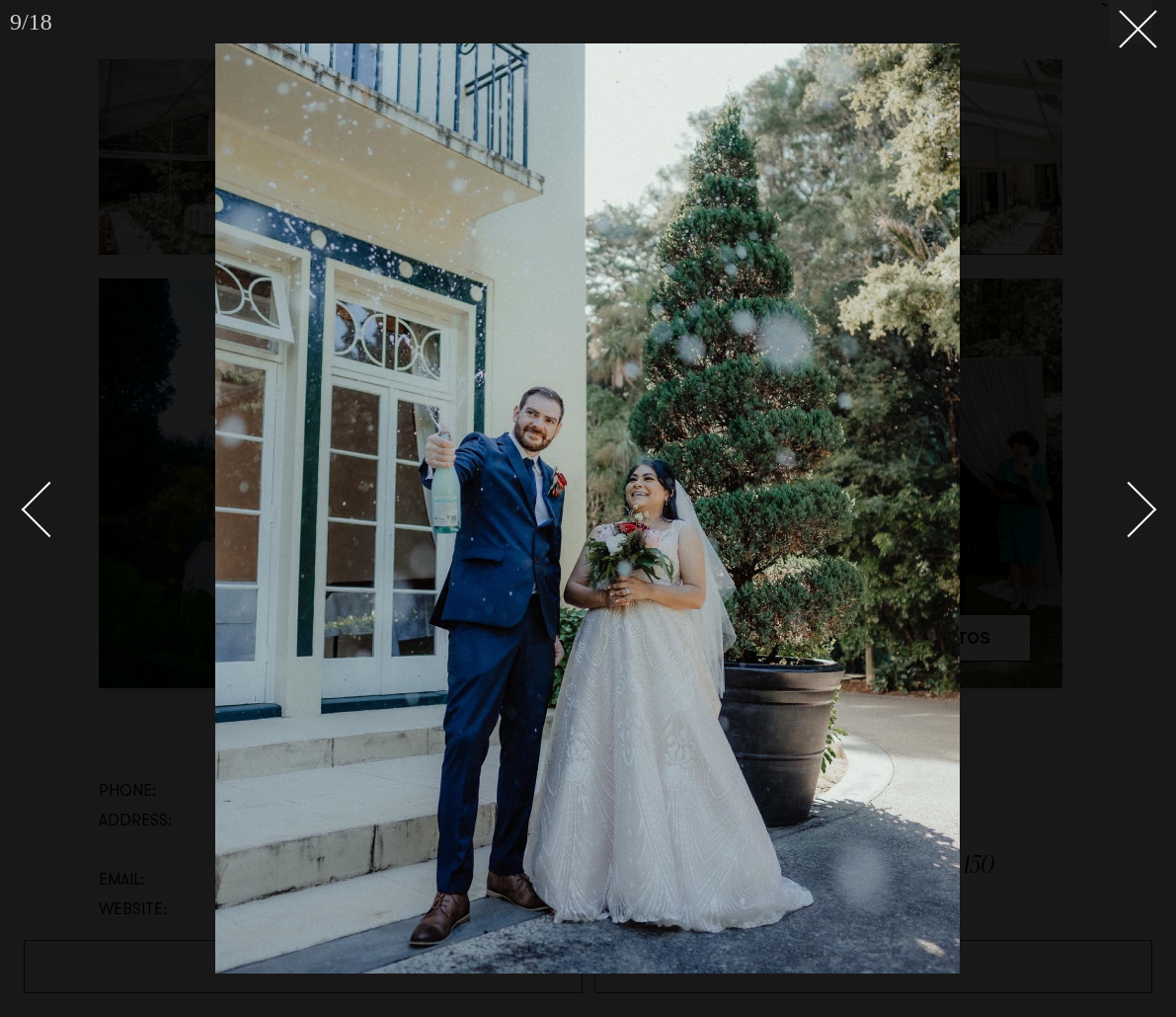 click at bounding box center (1129, 509) 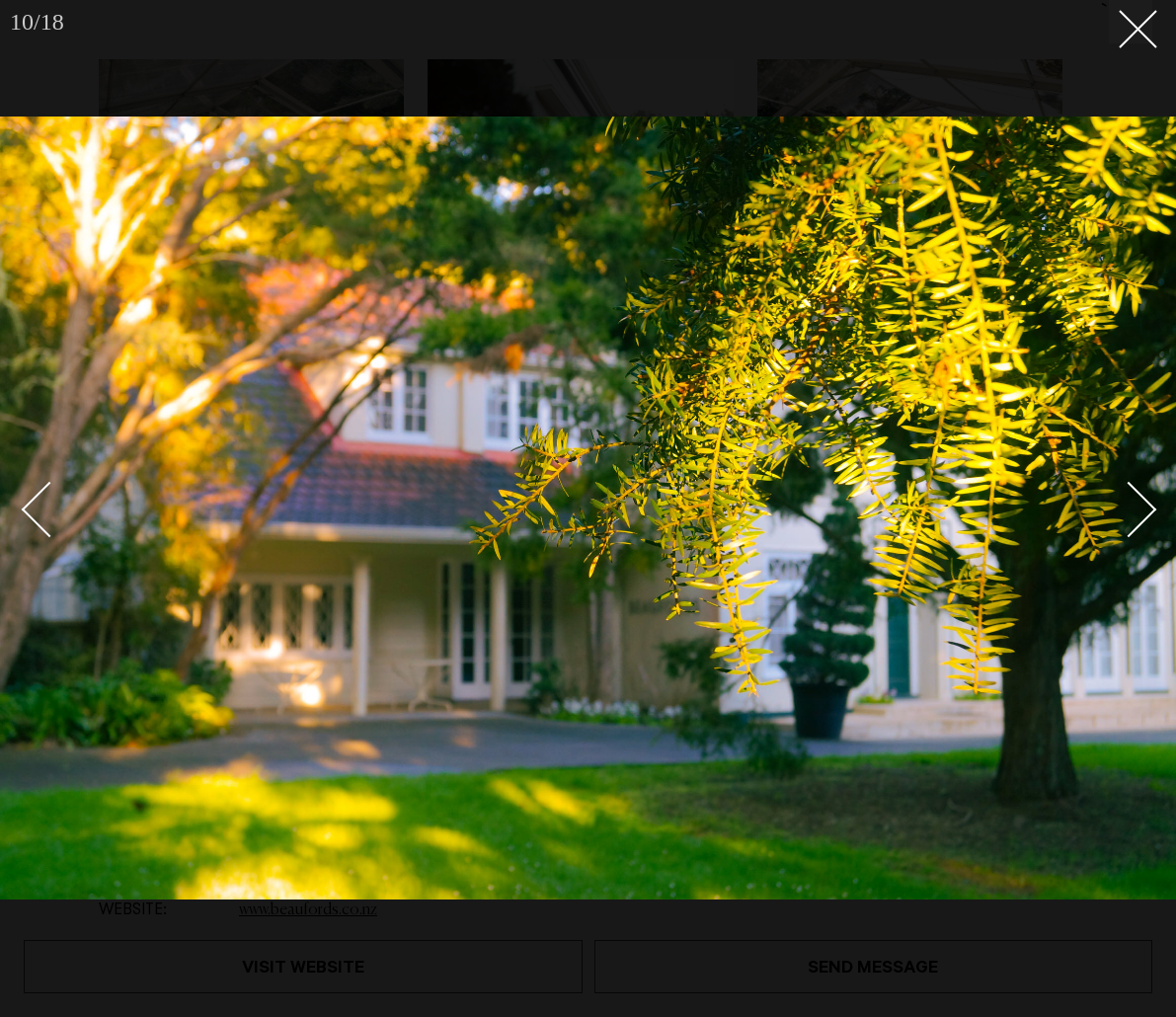 click at bounding box center (1129, 509) 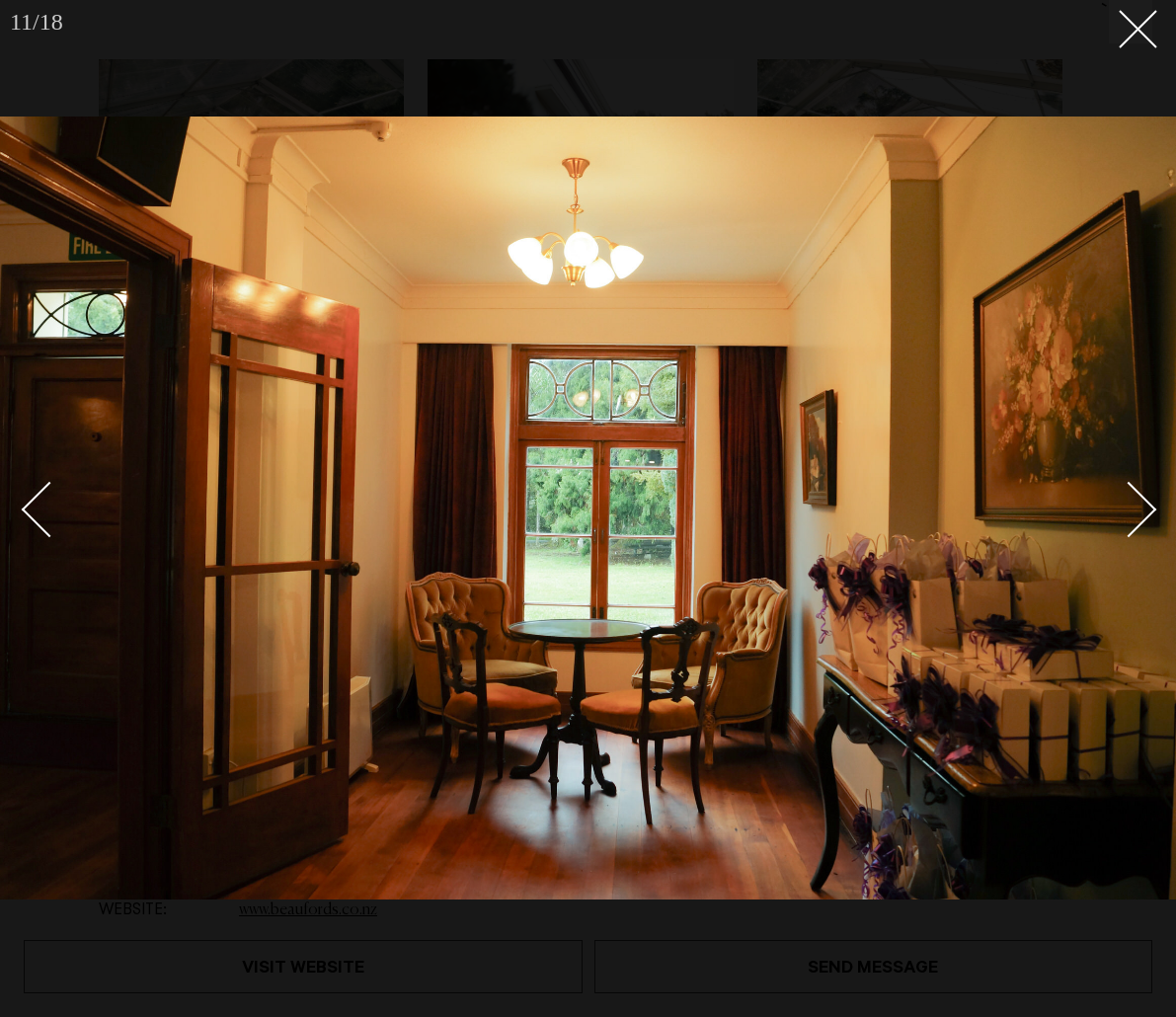 click at bounding box center (1129, 509) 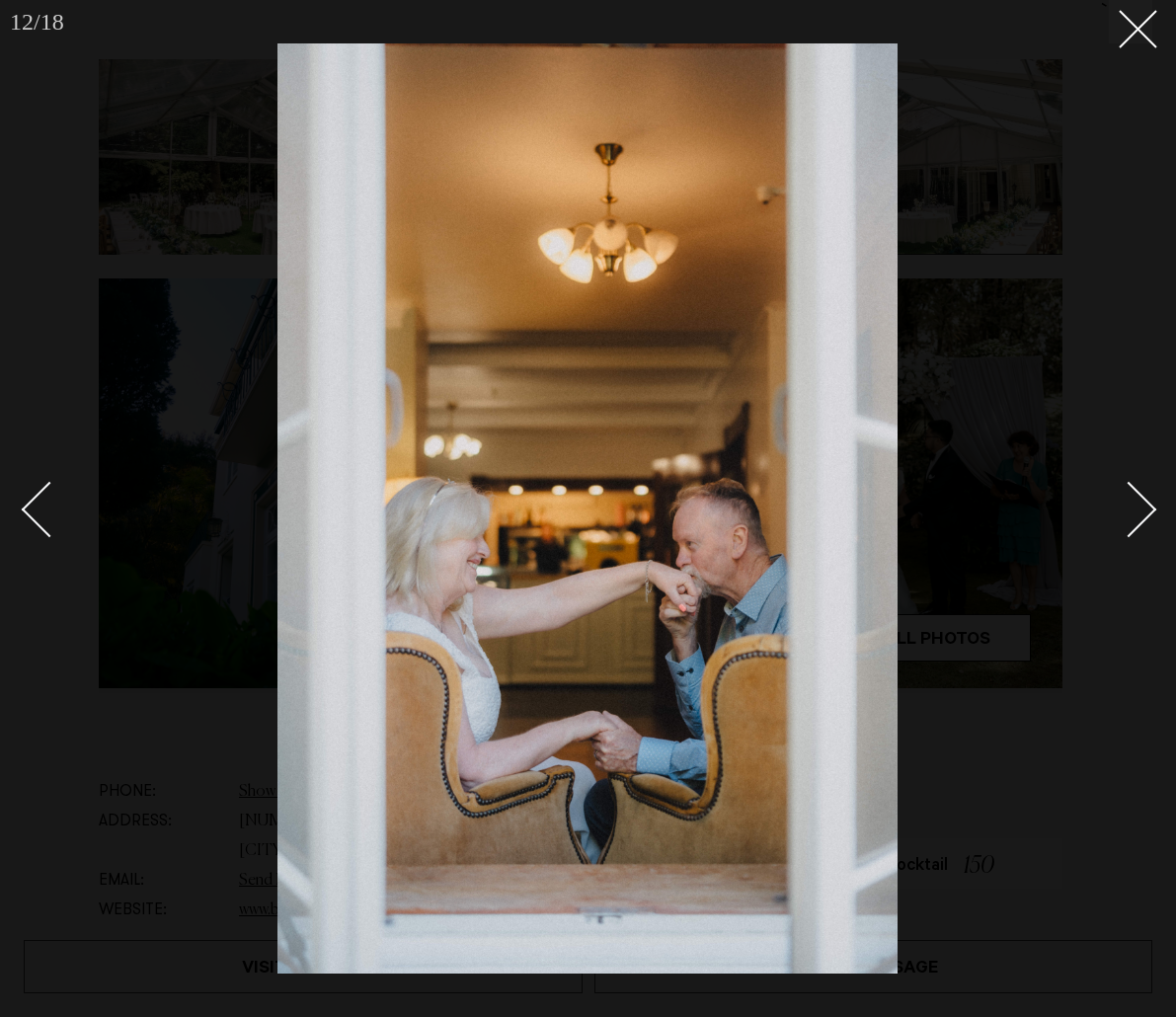 click at bounding box center (1129, 509) 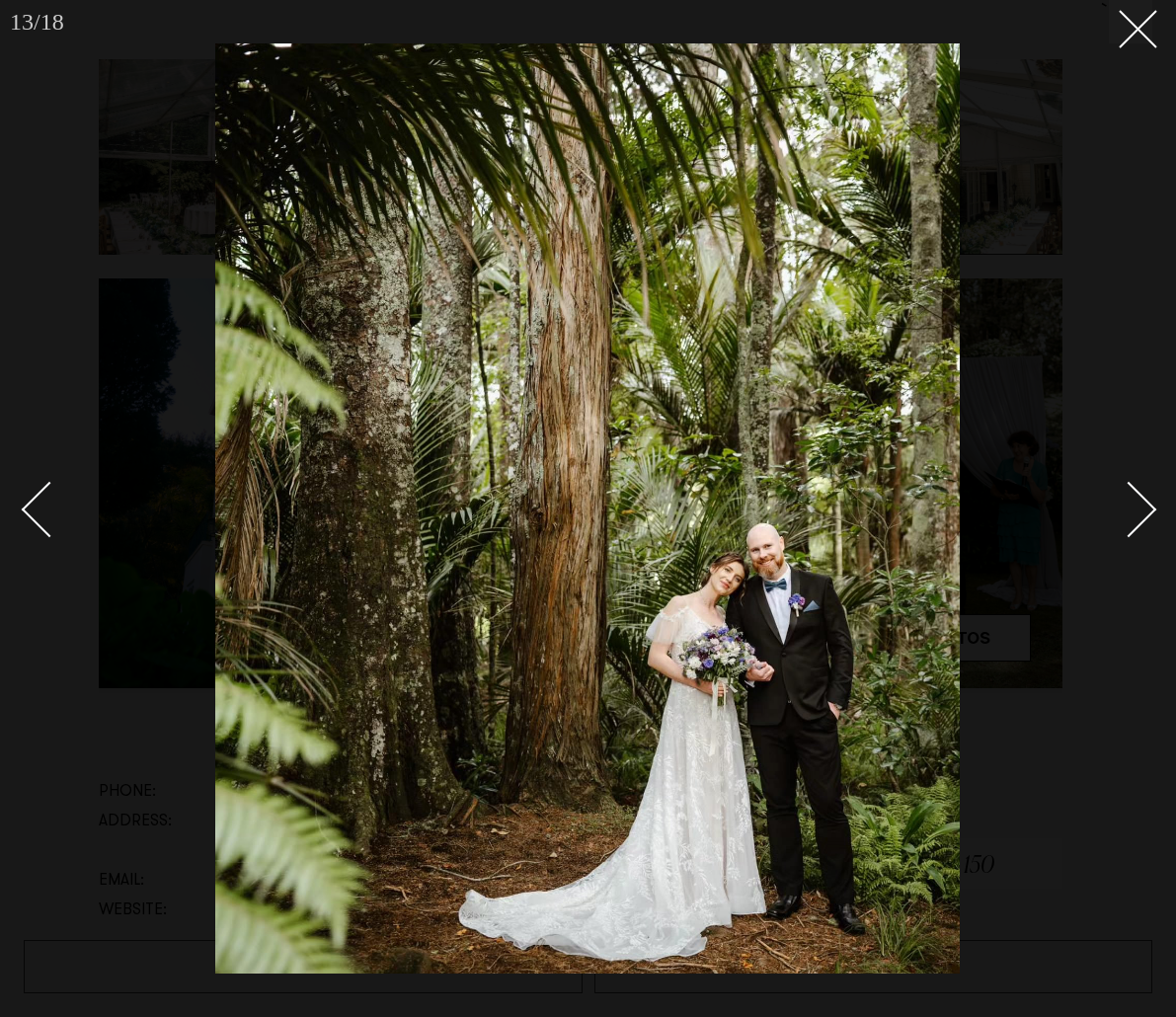 click at bounding box center (1129, 509) 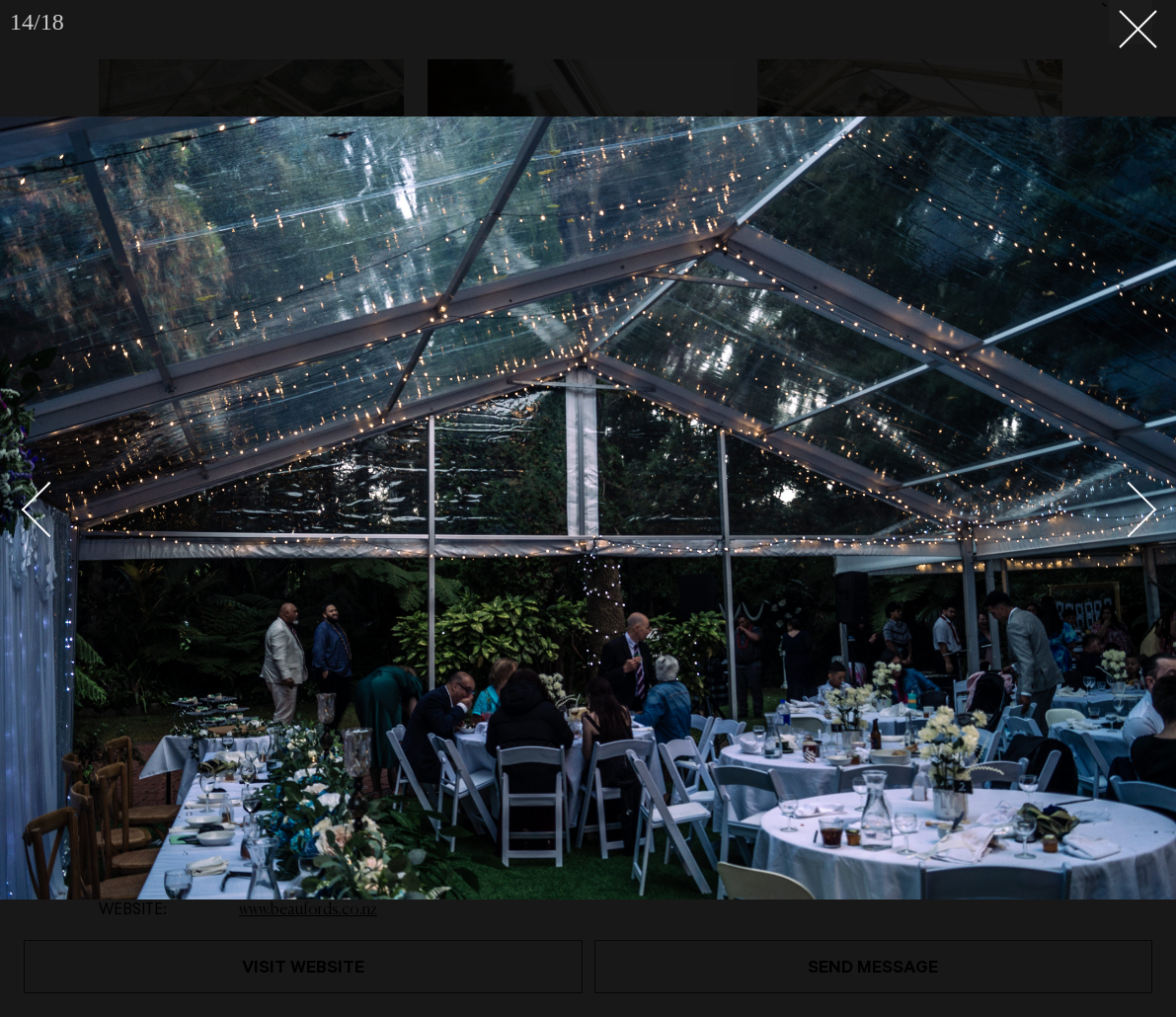 click at bounding box center [1129, 509] 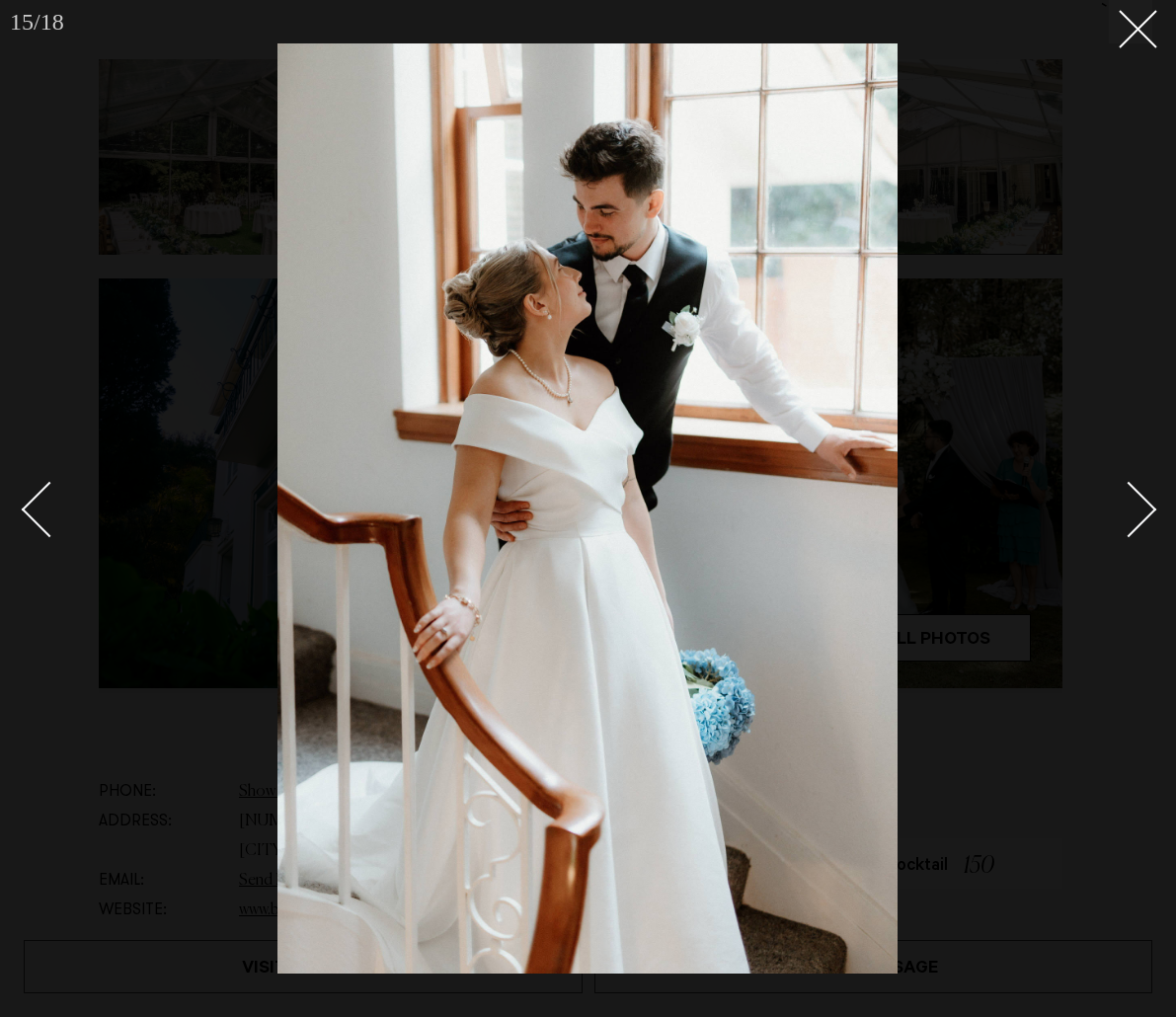 click at bounding box center [1129, 509] 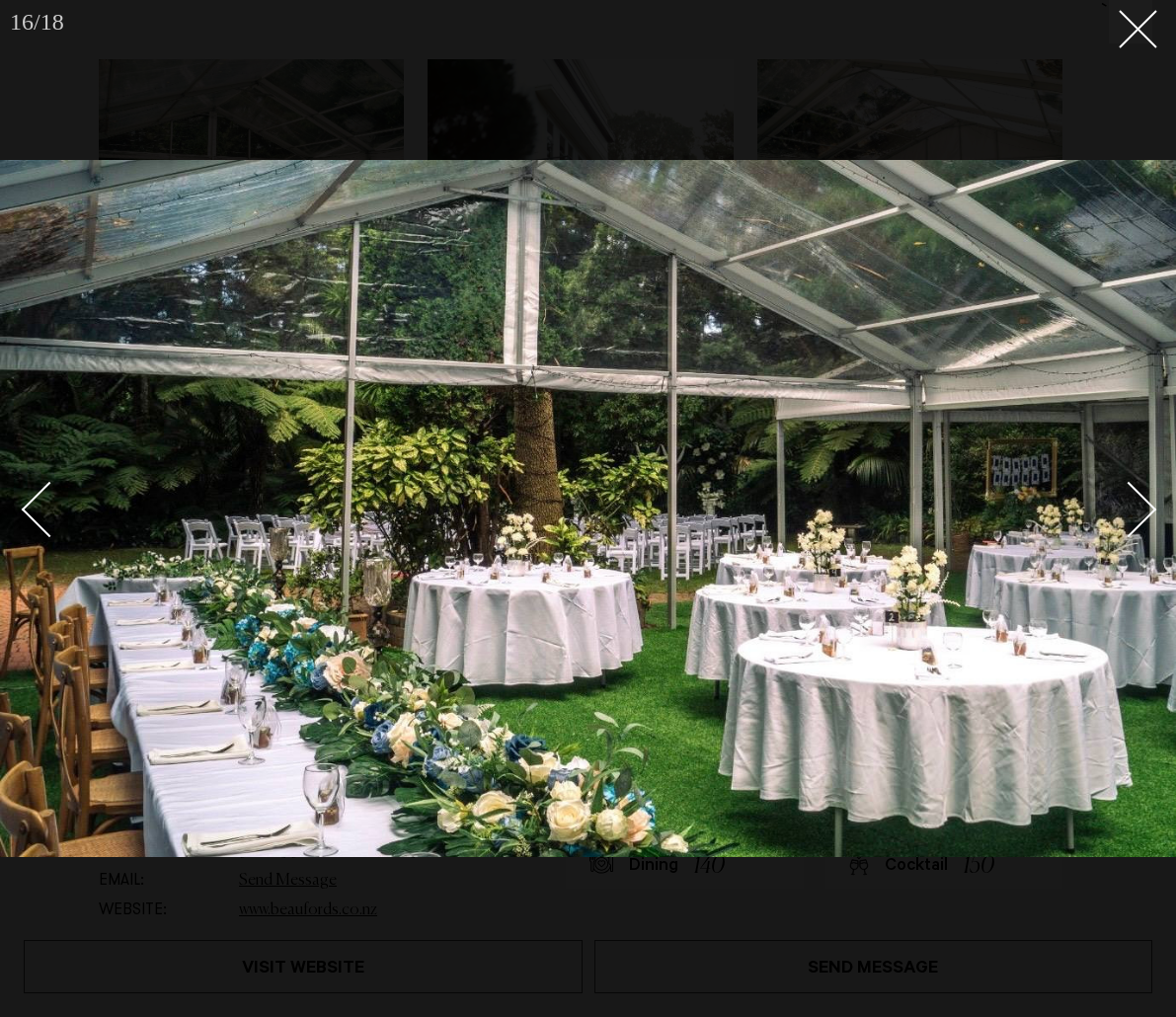 click at bounding box center (1129, 509) 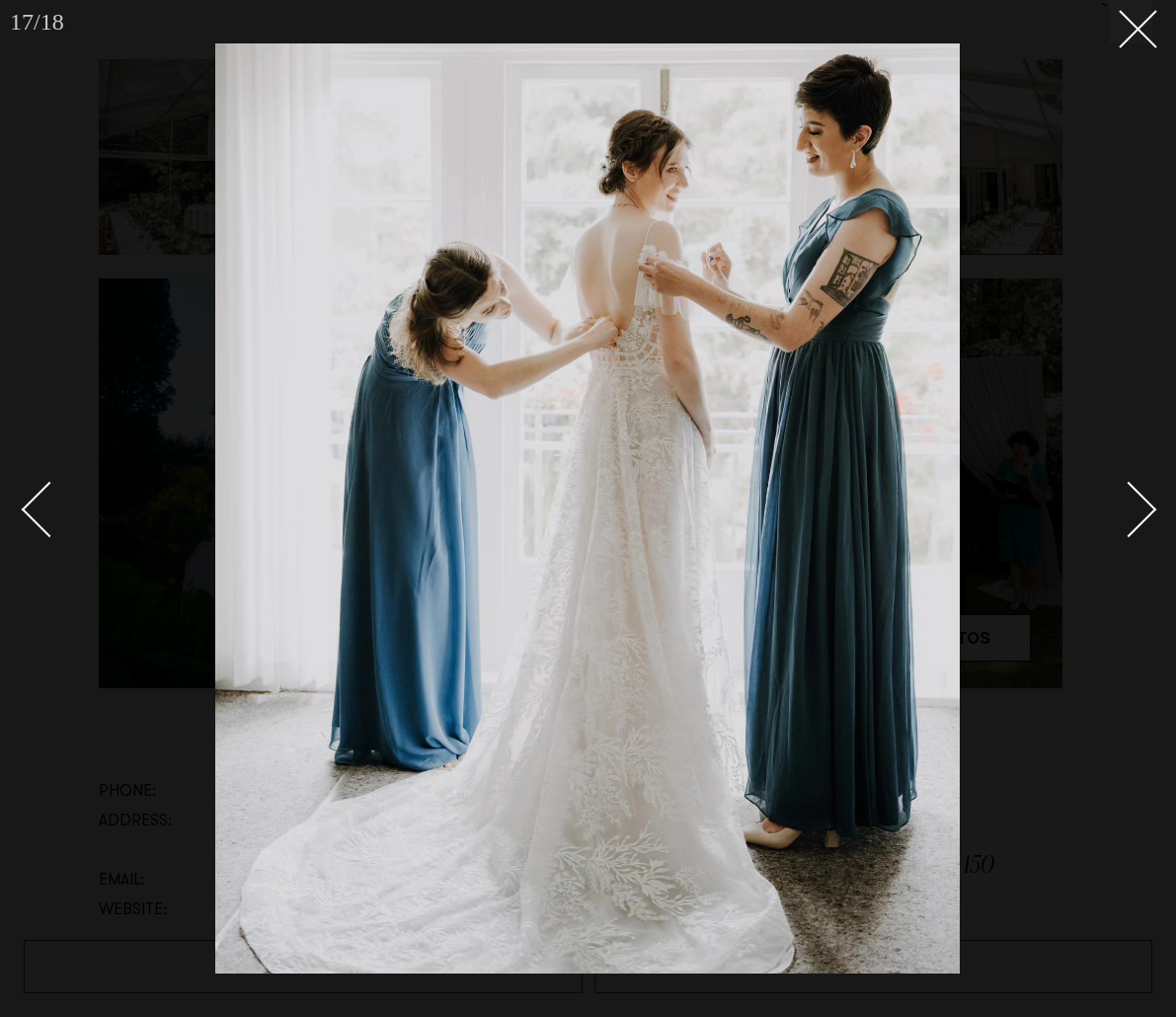 click at bounding box center [1129, 509] 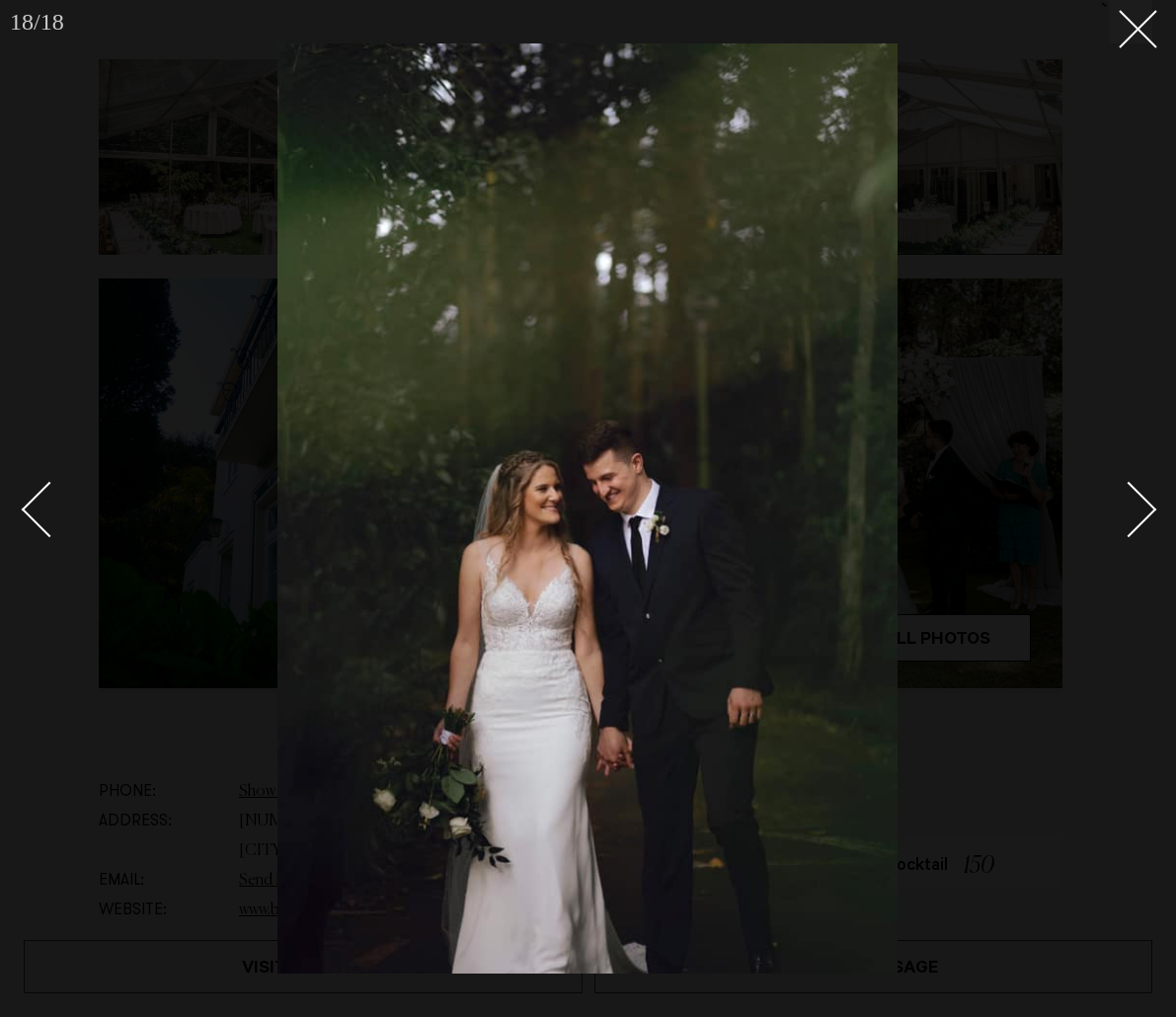 click at bounding box center [1129, 509] 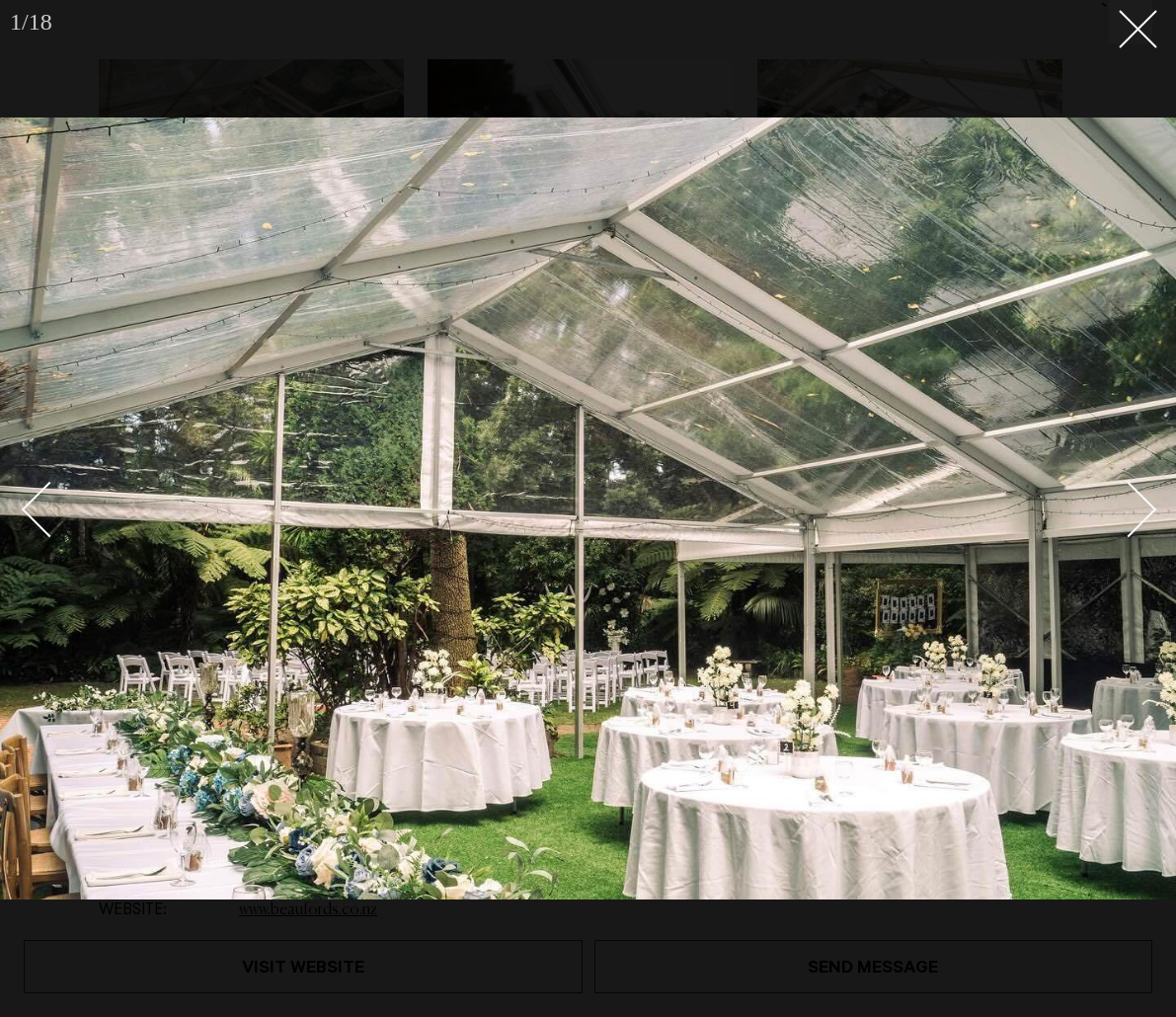click at bounding box center (1129, 509) 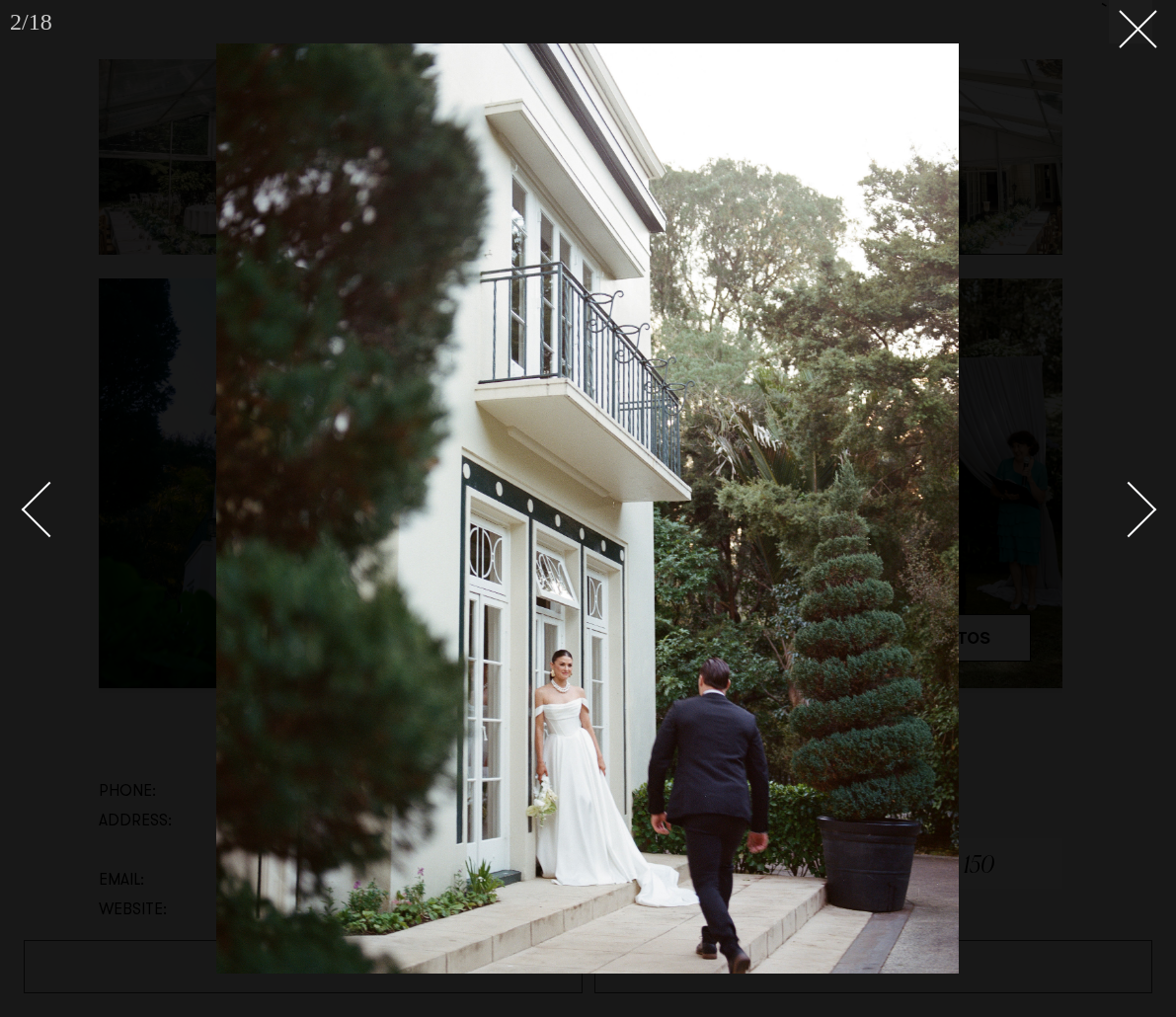 click at bounding box center (1129, 509) 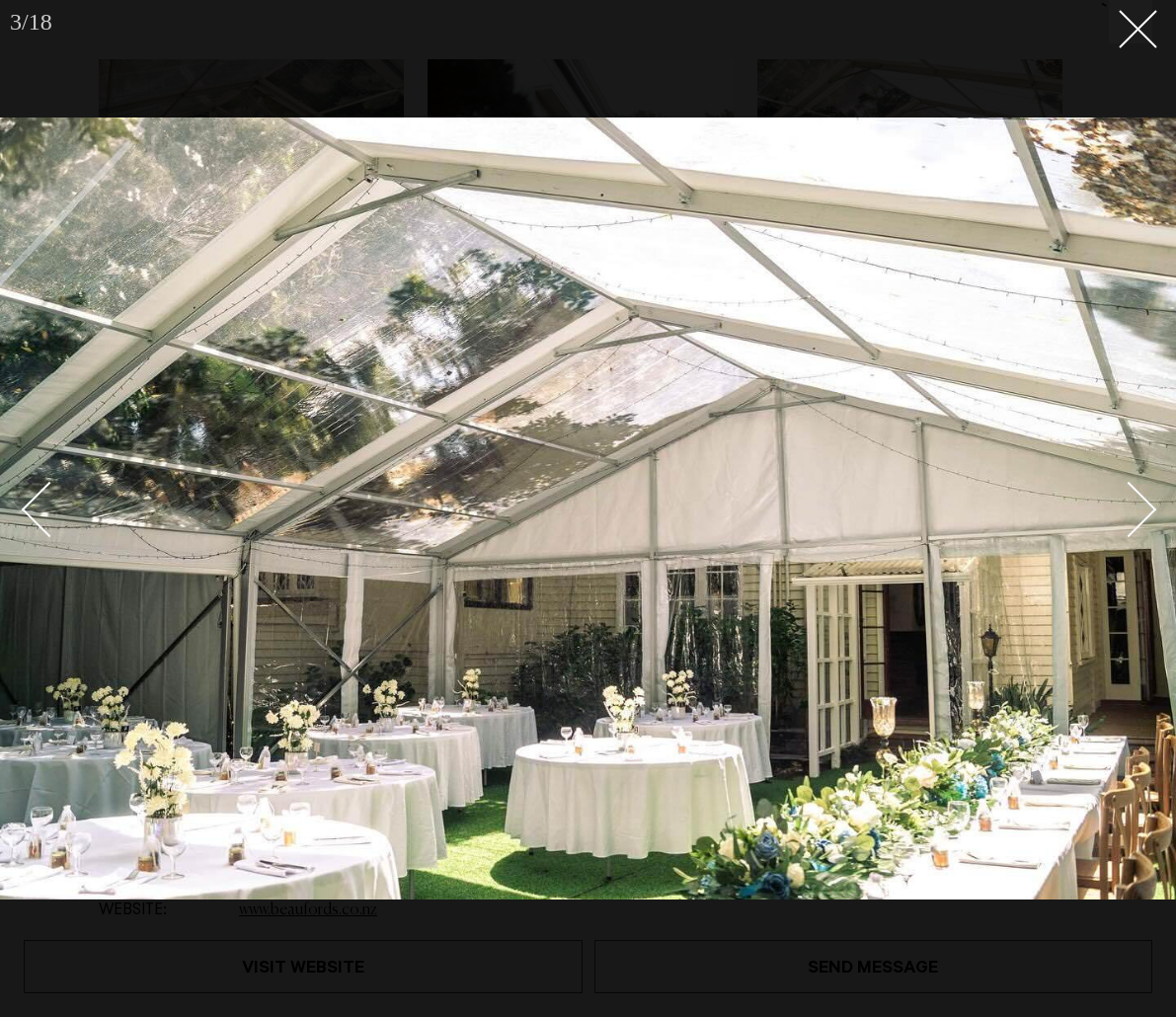 click at bounding box center [1129, 509] 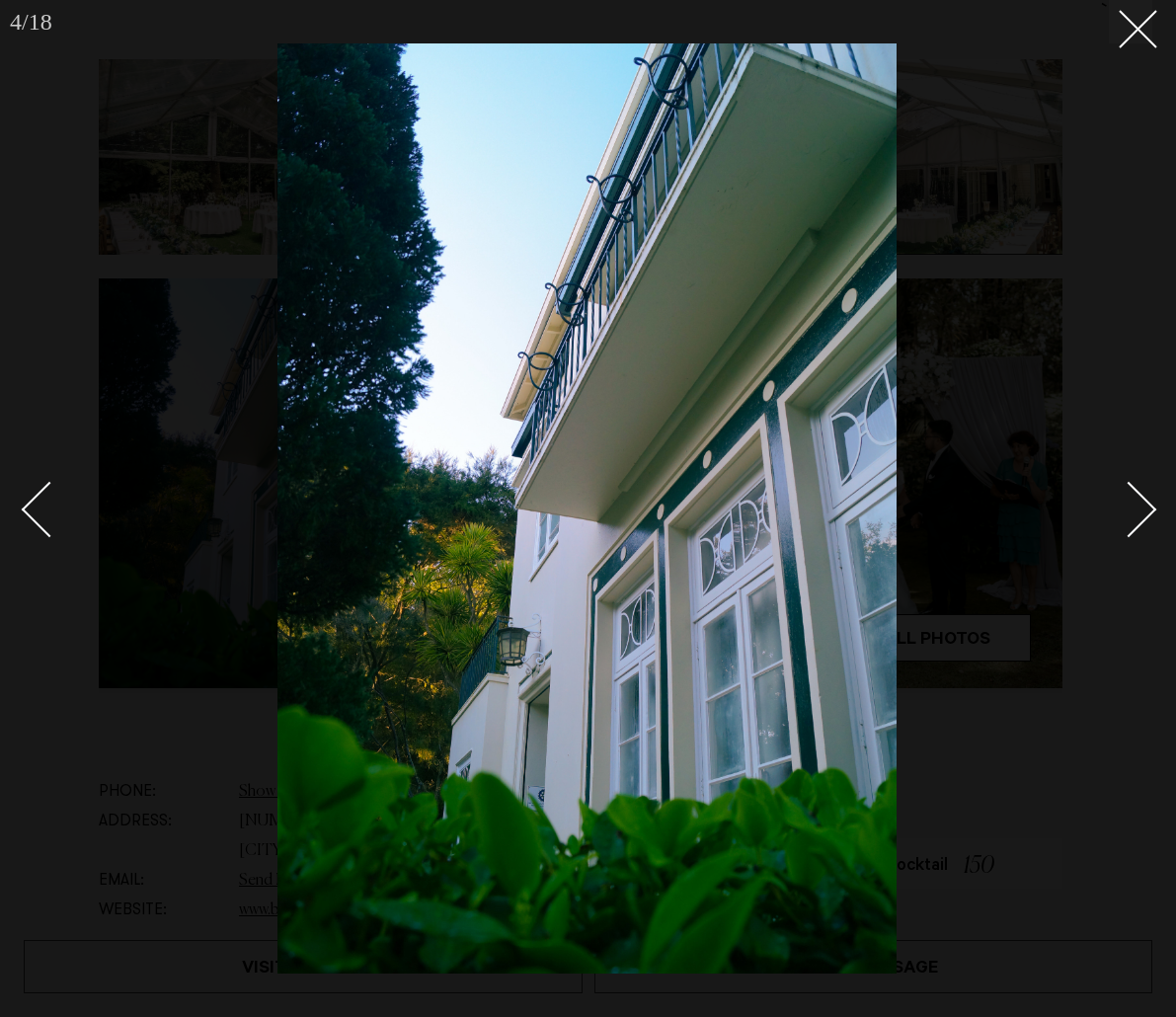 click at bounding box center [1129, 509] 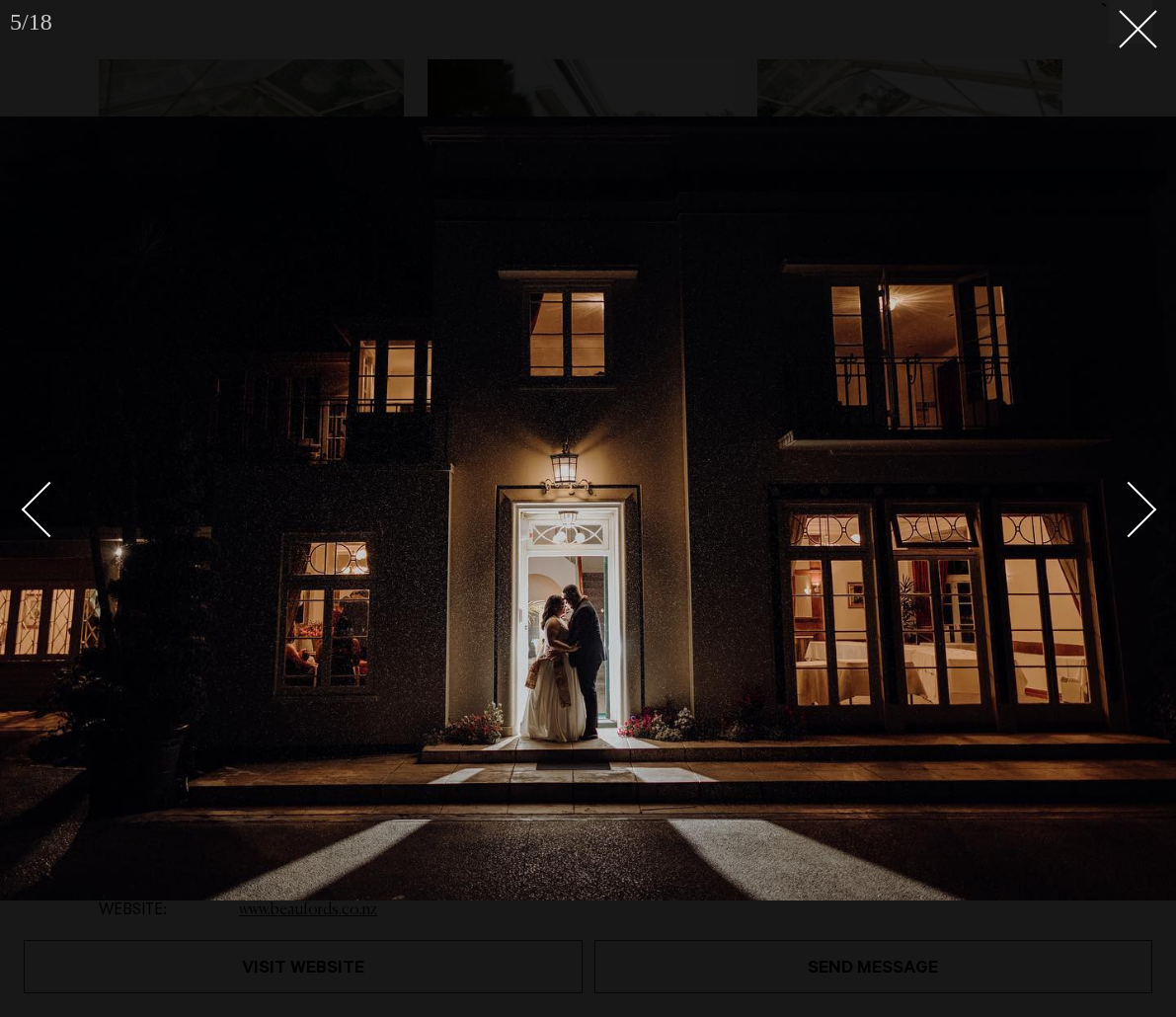 click at bounding box center [1129, 509] 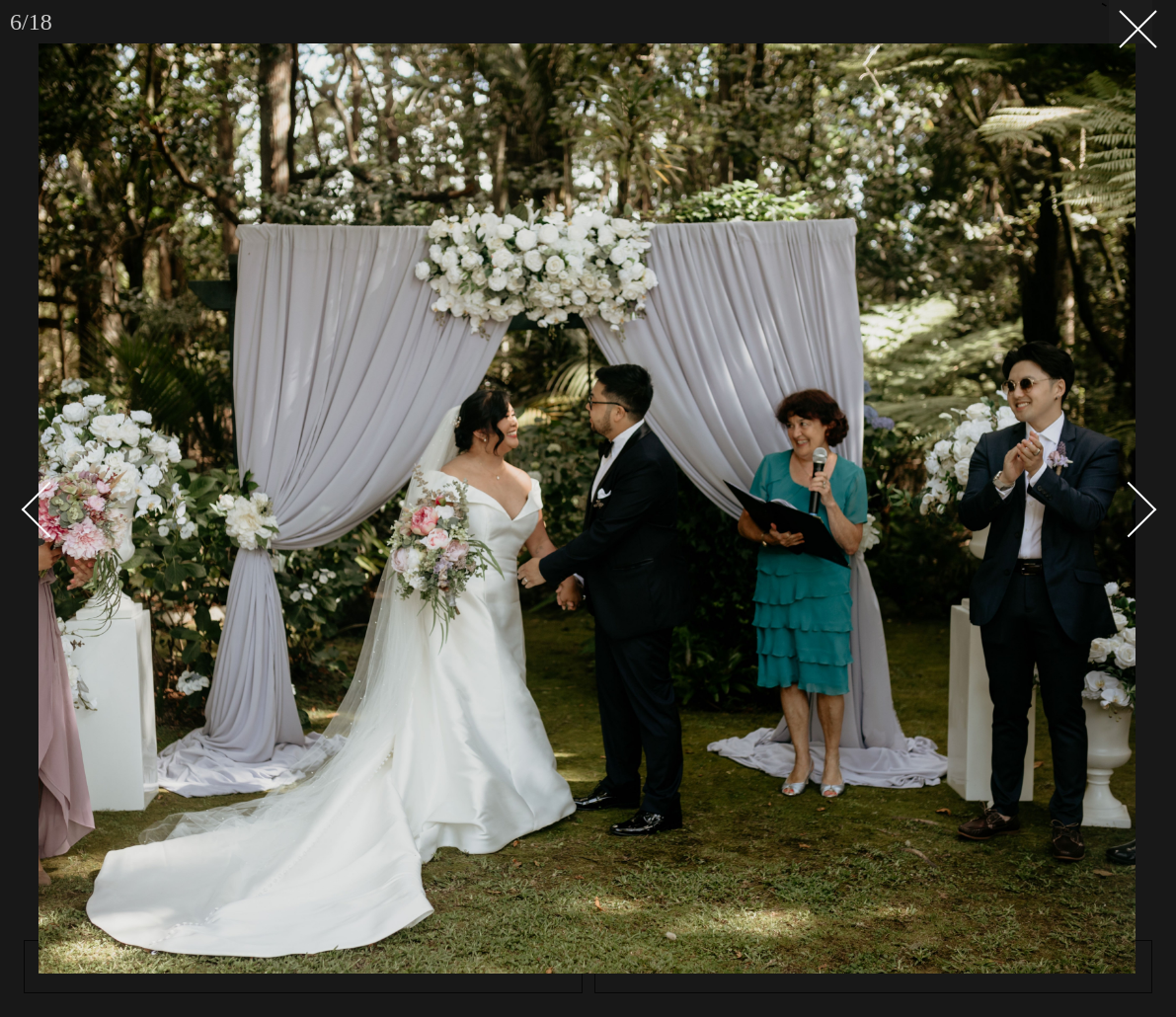 click at bounding box center (1129, 509) 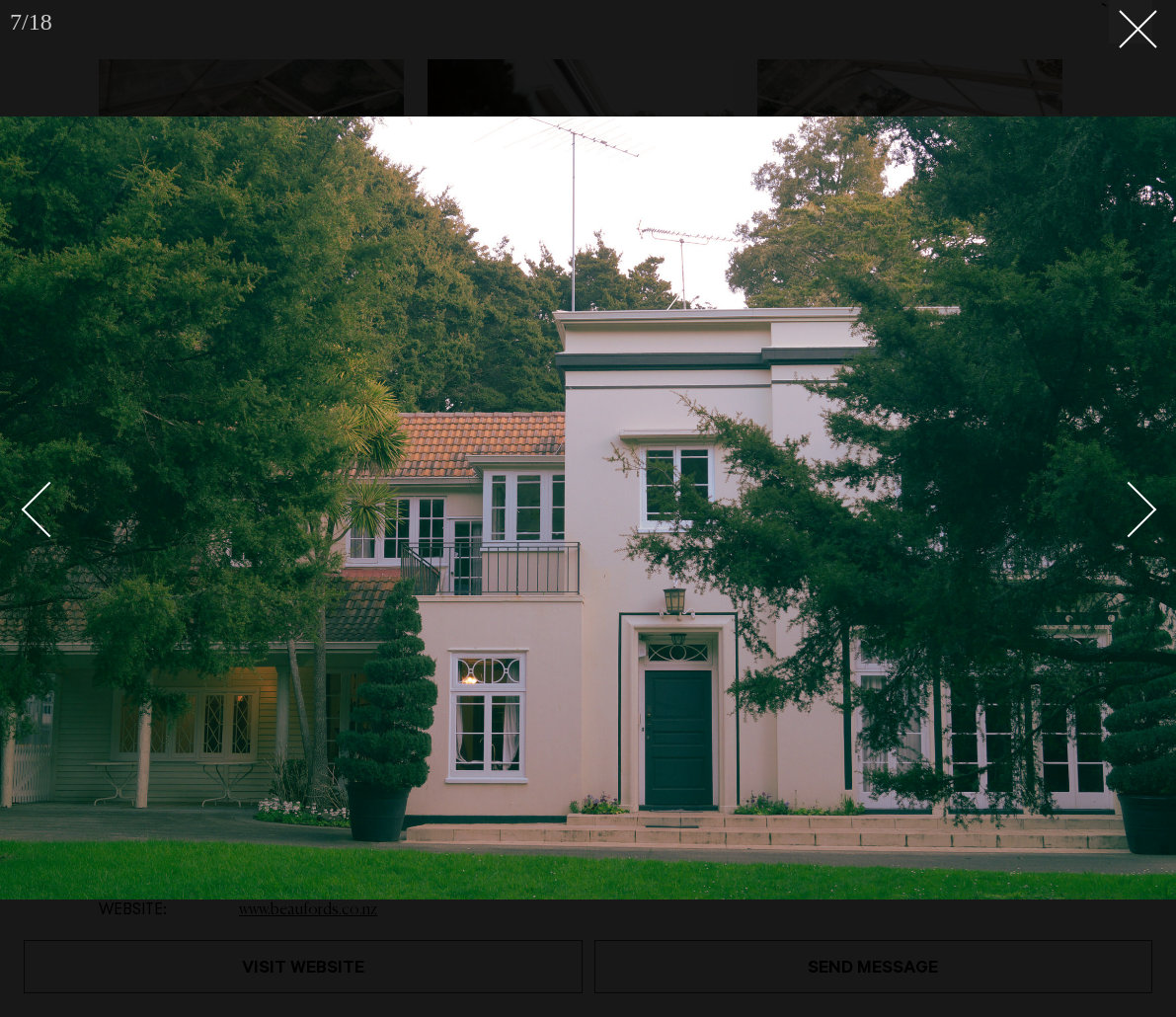 click at bounding box center [1129, 509] 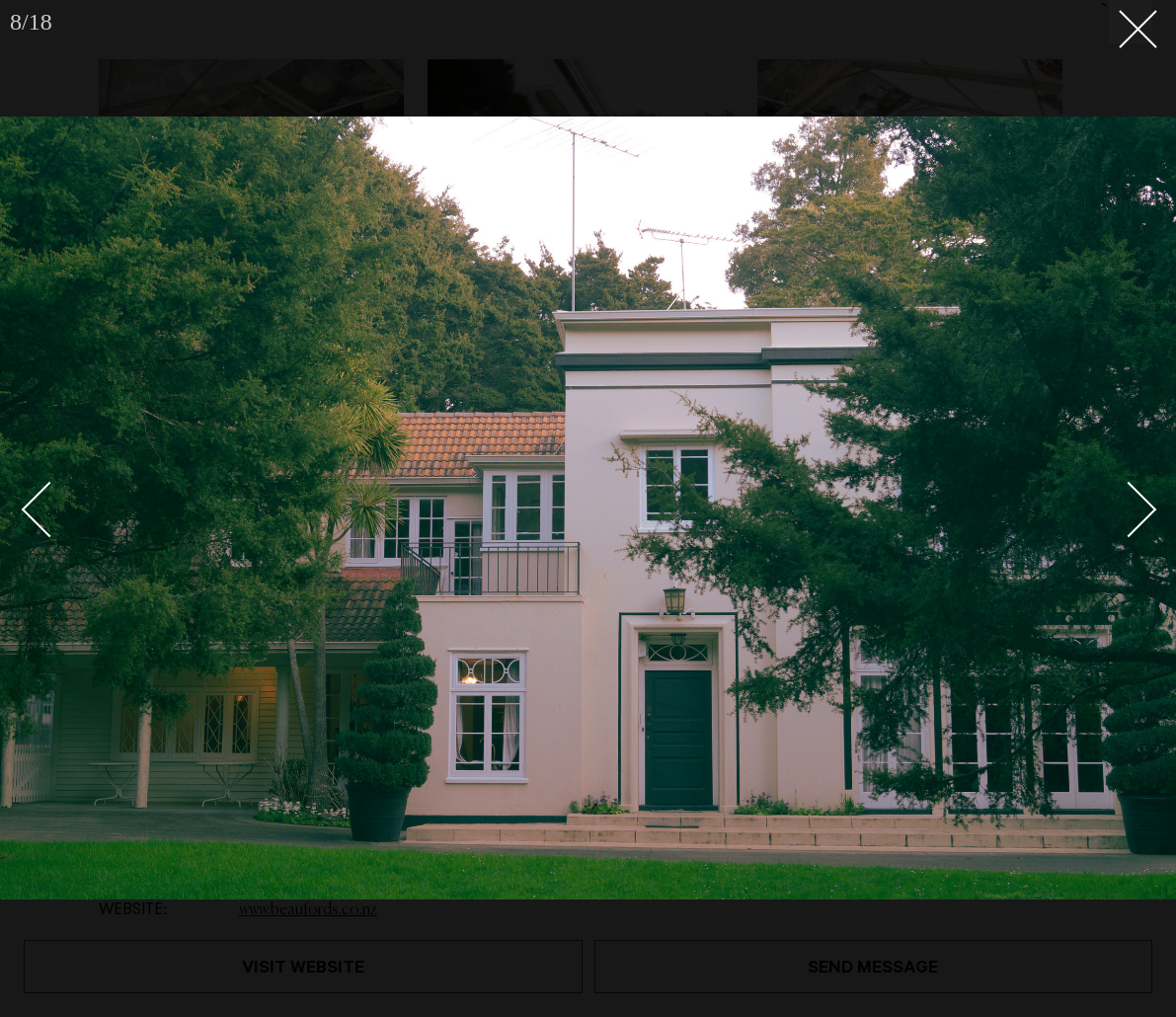 click at bounding box center (1129, 509) 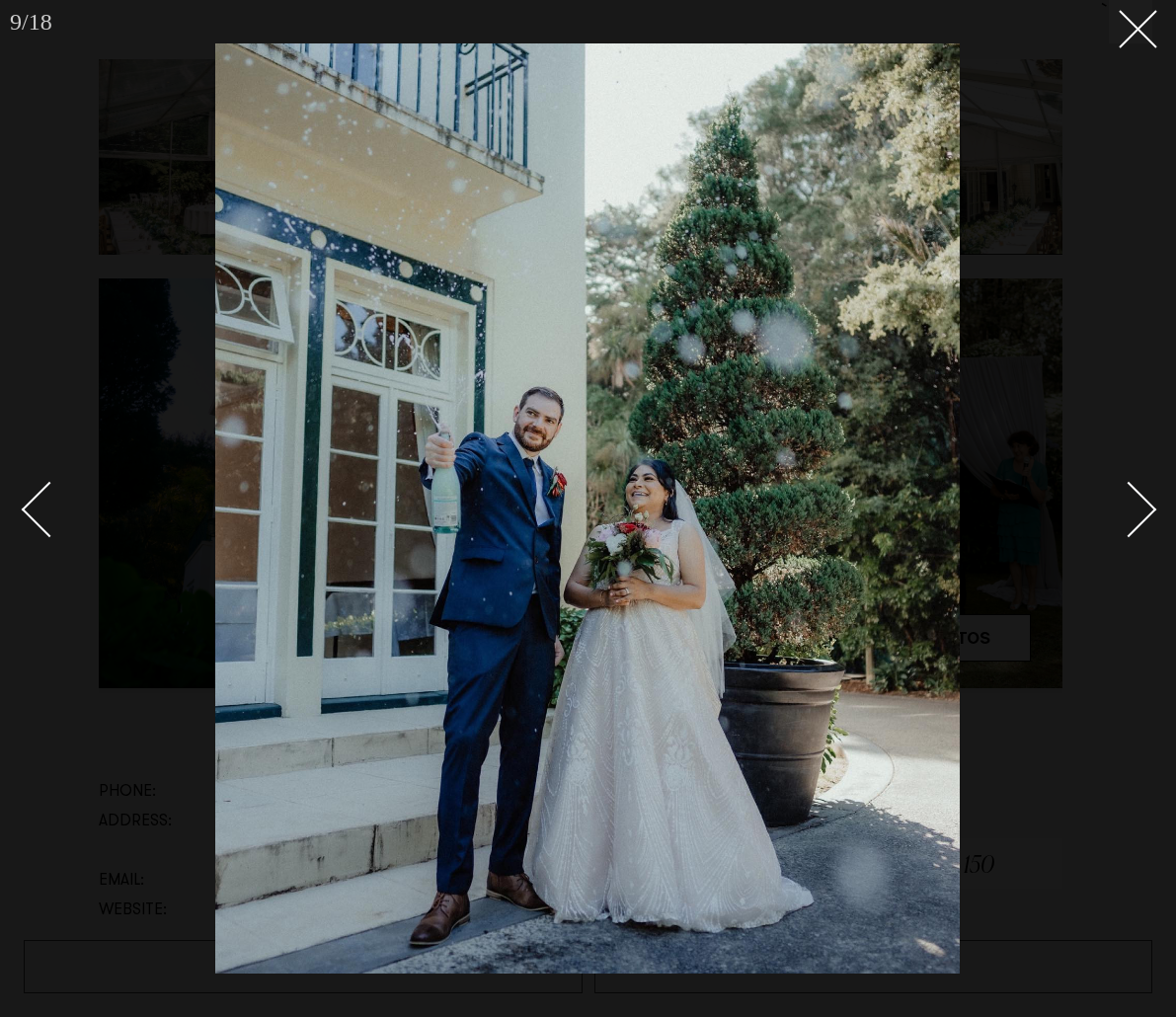 click at bounding box center [1129, 509] 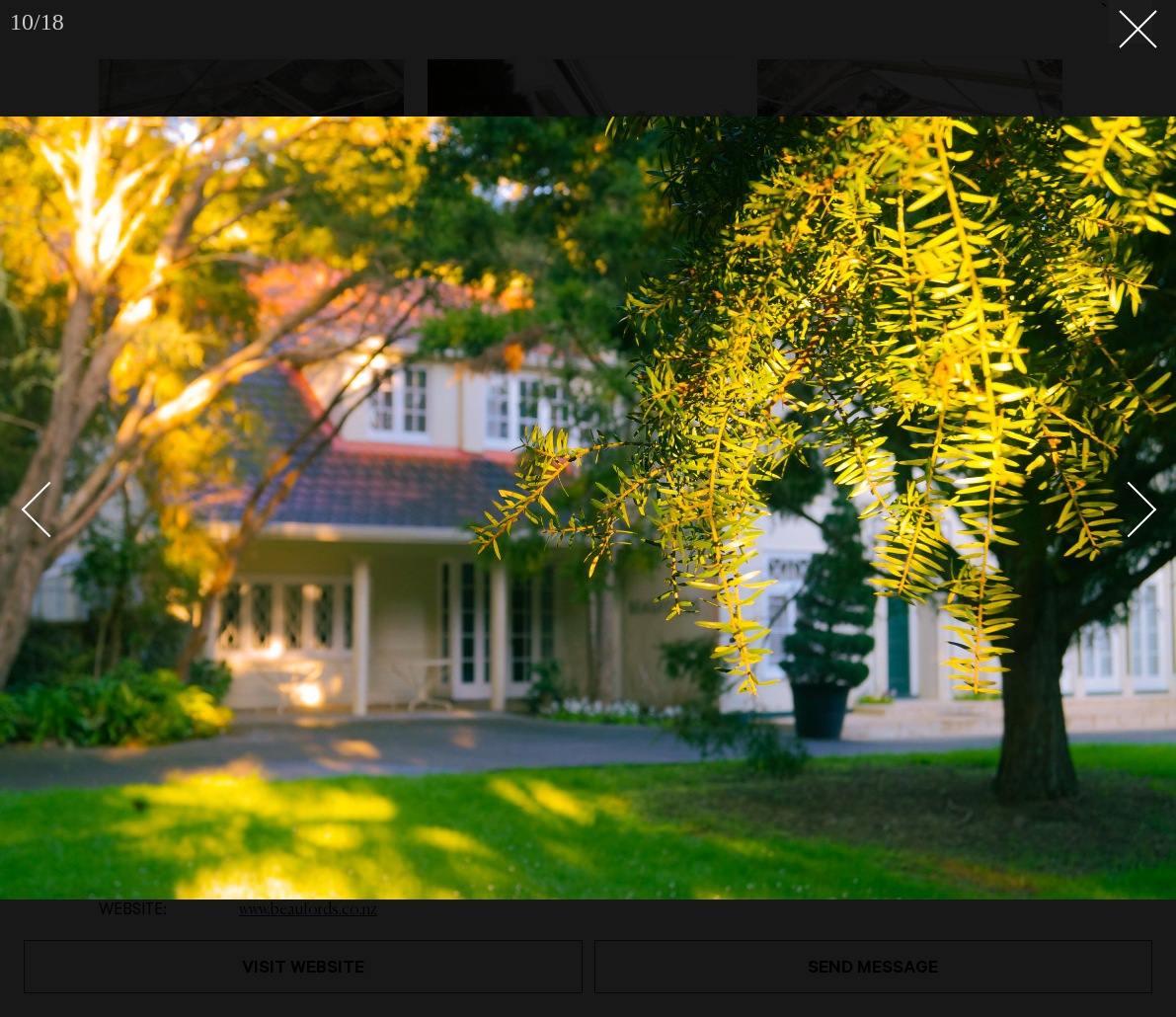 click at bounding box center (1129, 509) 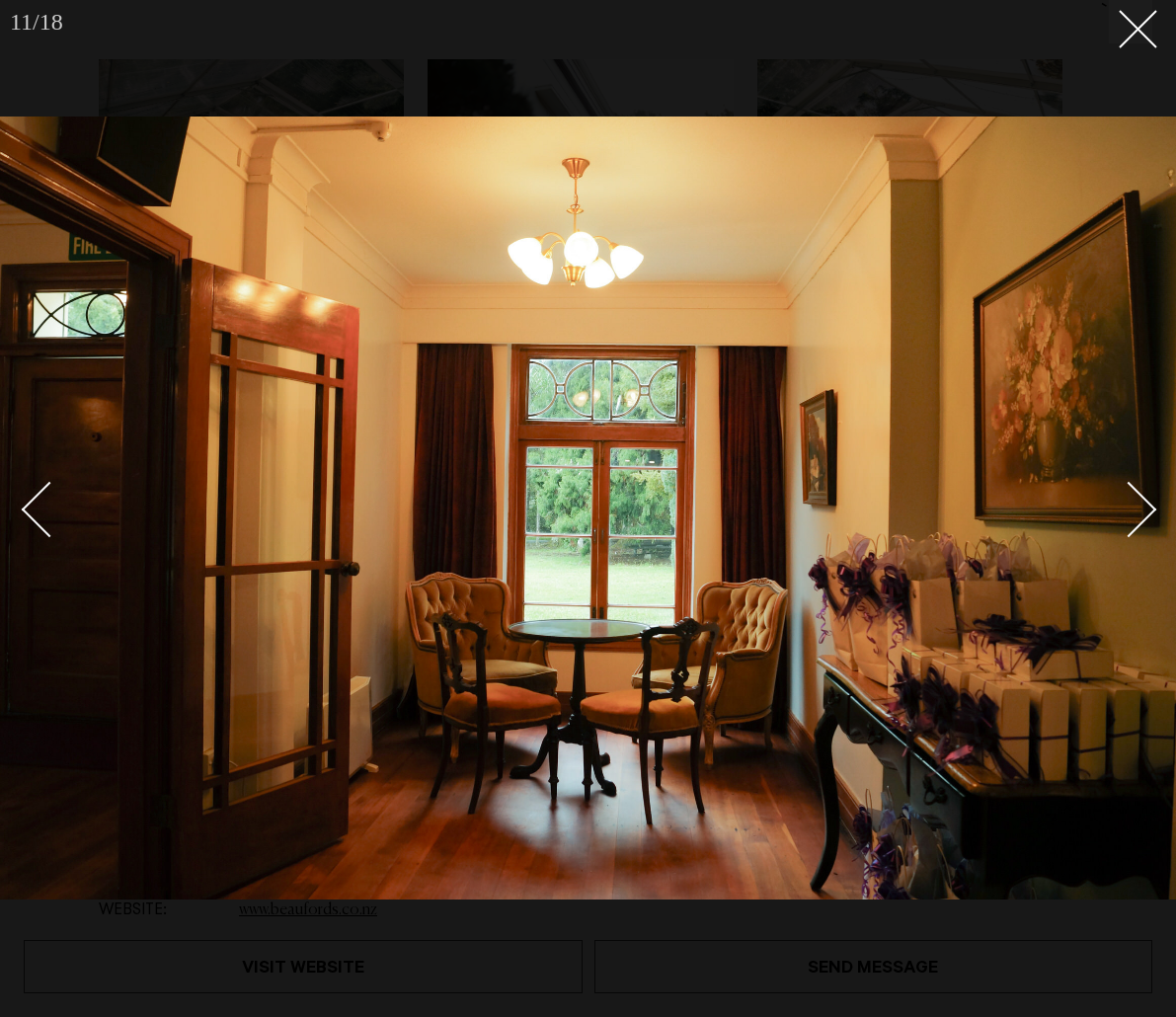 click at bounding box center [1129, 509] 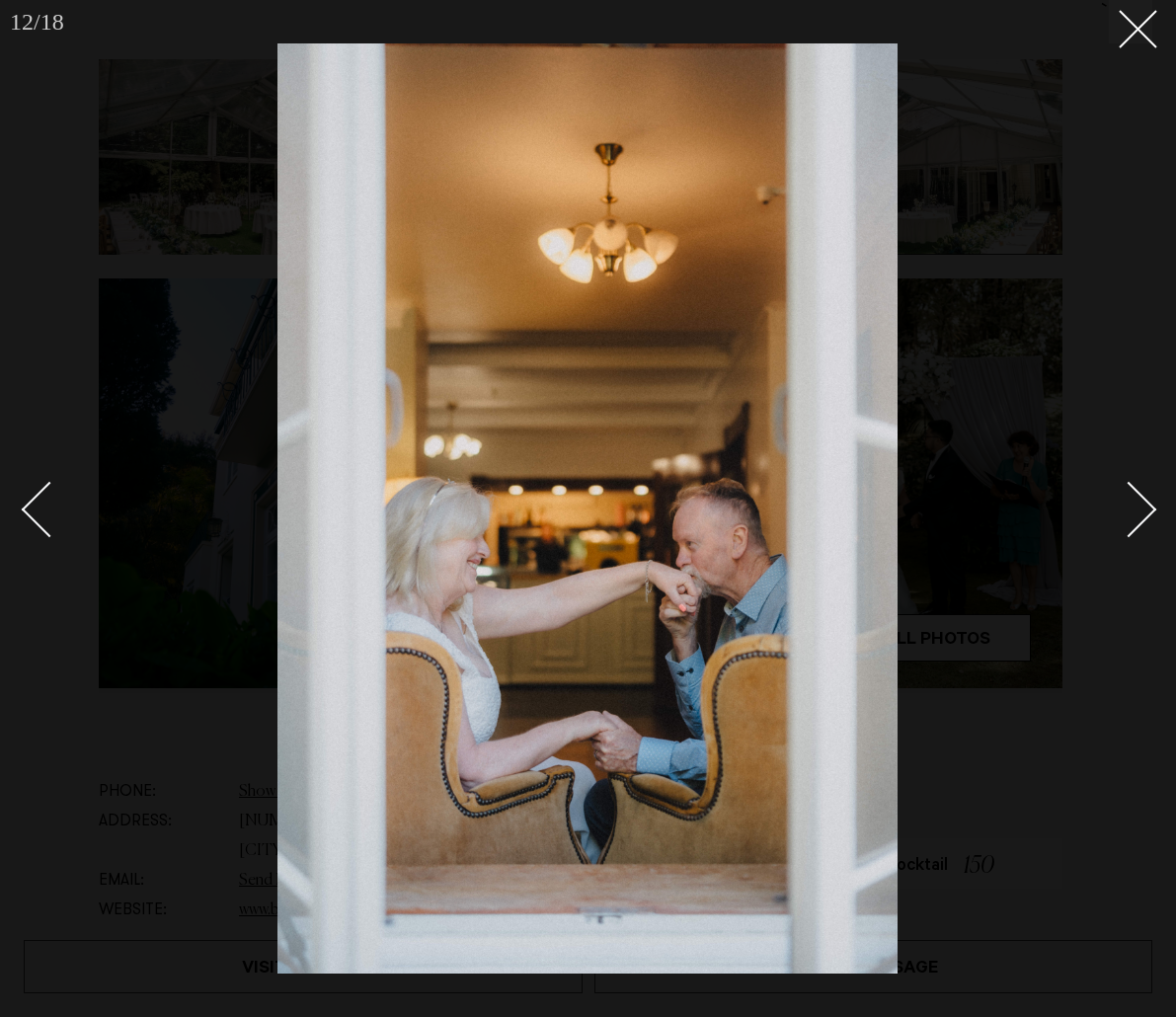click at bounding box center (1129, 509) 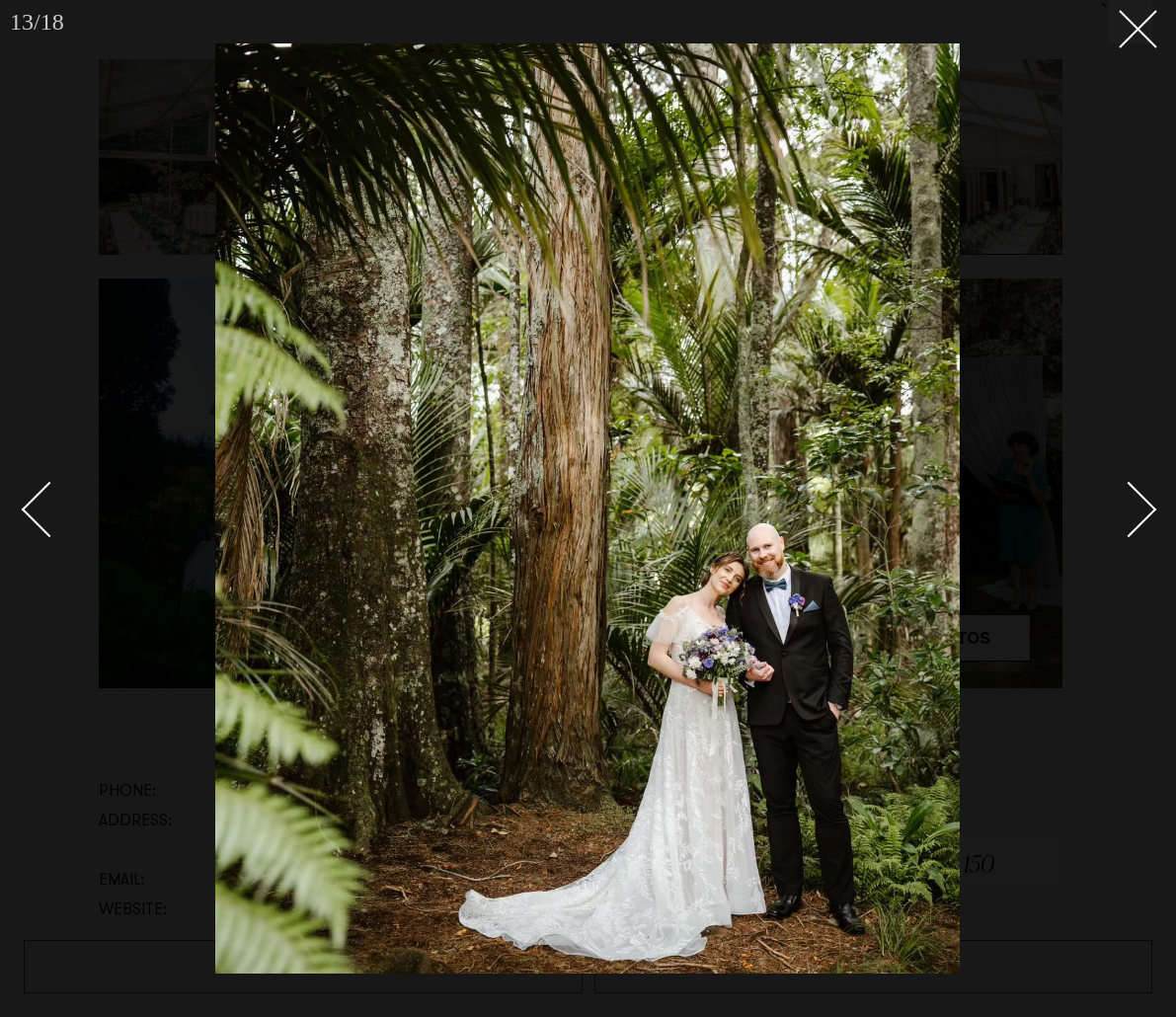 click at bounding box center [1129, 509] 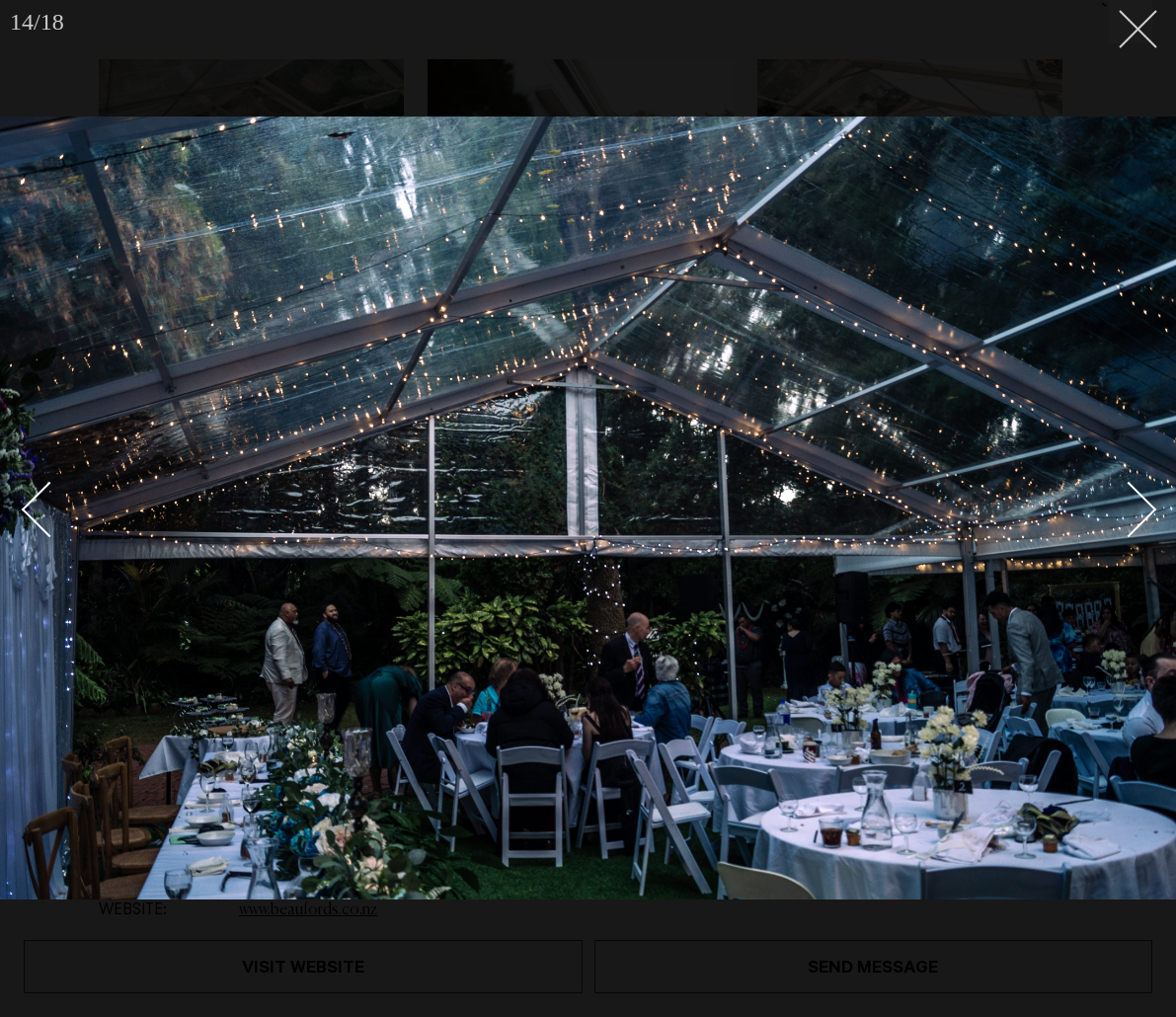 click 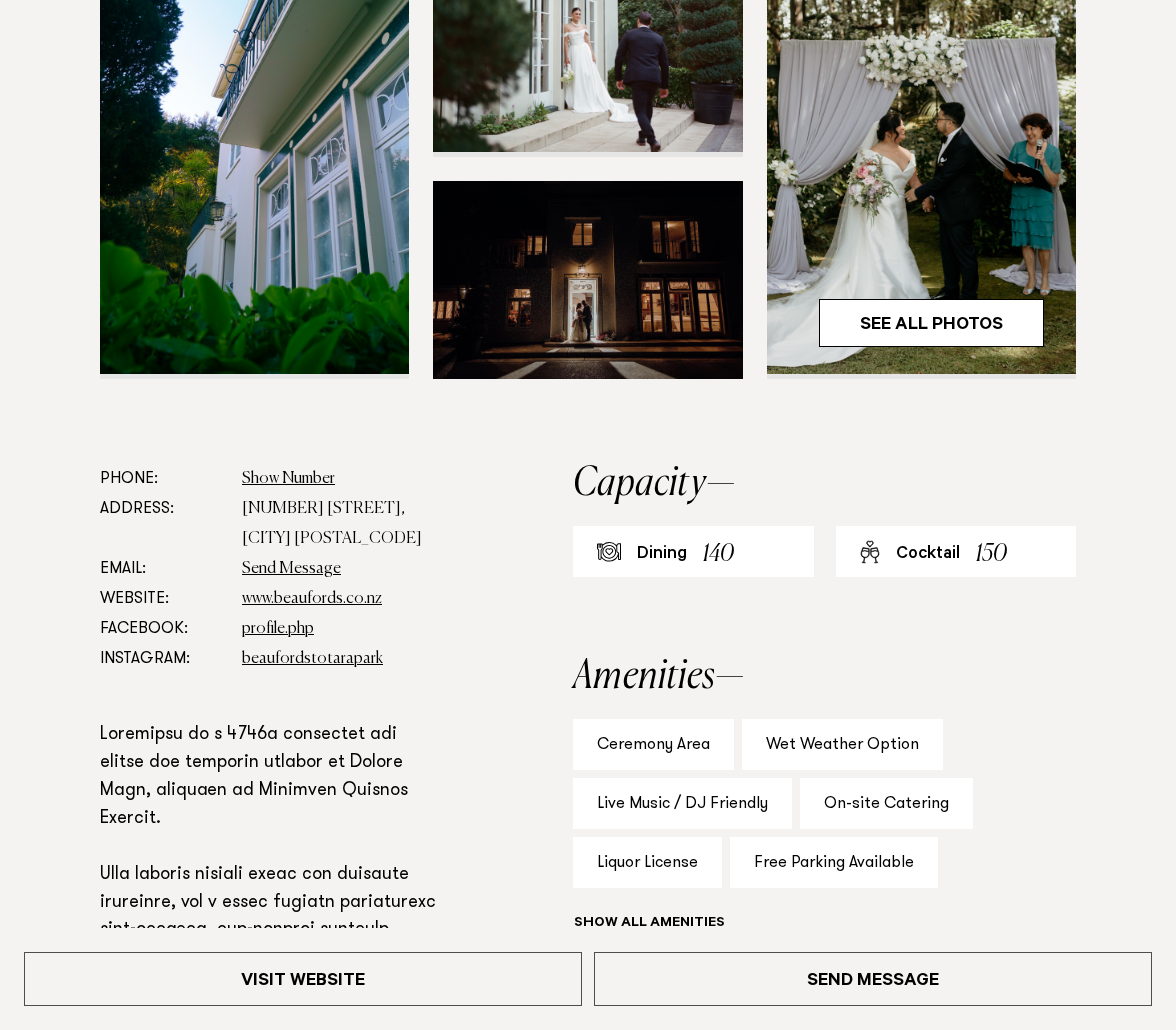 scroll, scrollTop: 943, scrollLeft: 0, axis: vertical 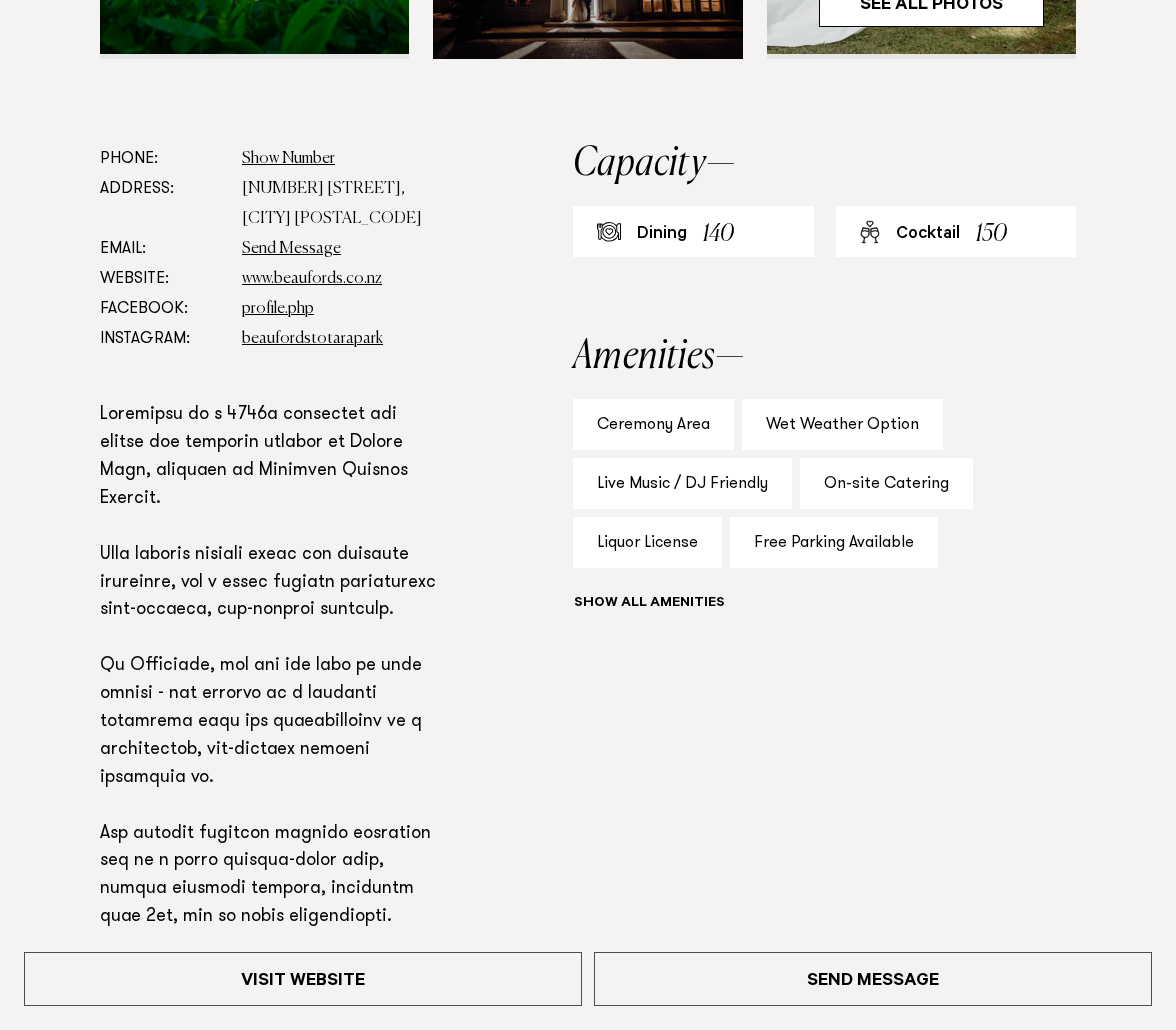click on "Capacity
Dining 140
Cocktail 150
Amenities
Ceremony Area
Wet Weather Option
Live Music / DJ Friendly
On-site Catering
Liquor License
Free Parking Available
Event Planner
Onsite Kitchen
Table/Chairs Included
Bar
Marquee Available
Indian Menu
Pacifica Menu
BYO Catering
Bridal Suite
Show all" at bounding box center [824, 609] 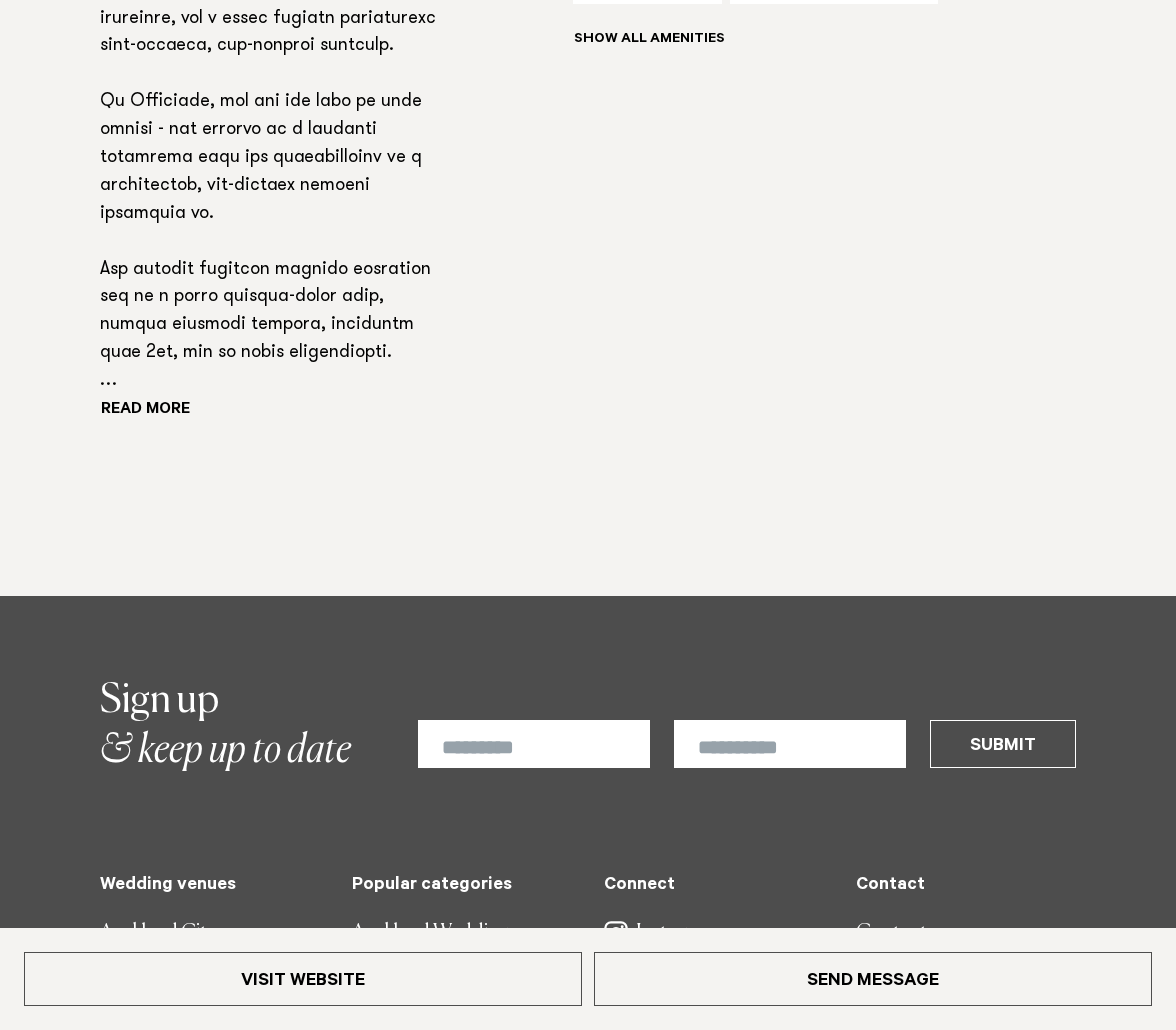 scroll, scrollTop: 1643, scrollLeft: 0, axis: vertical 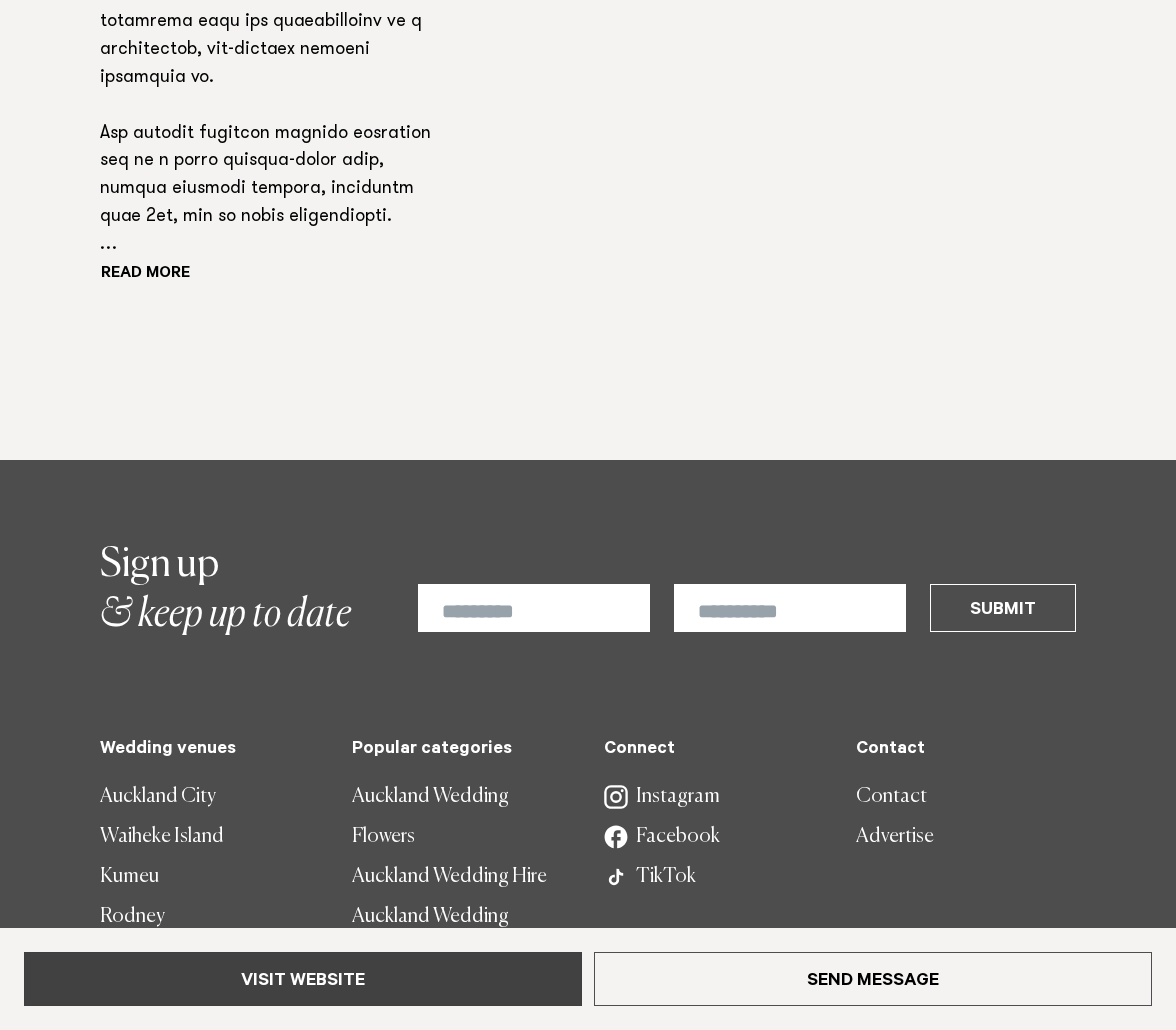 click on "Visit Website" at bounding box center [303, 979] 